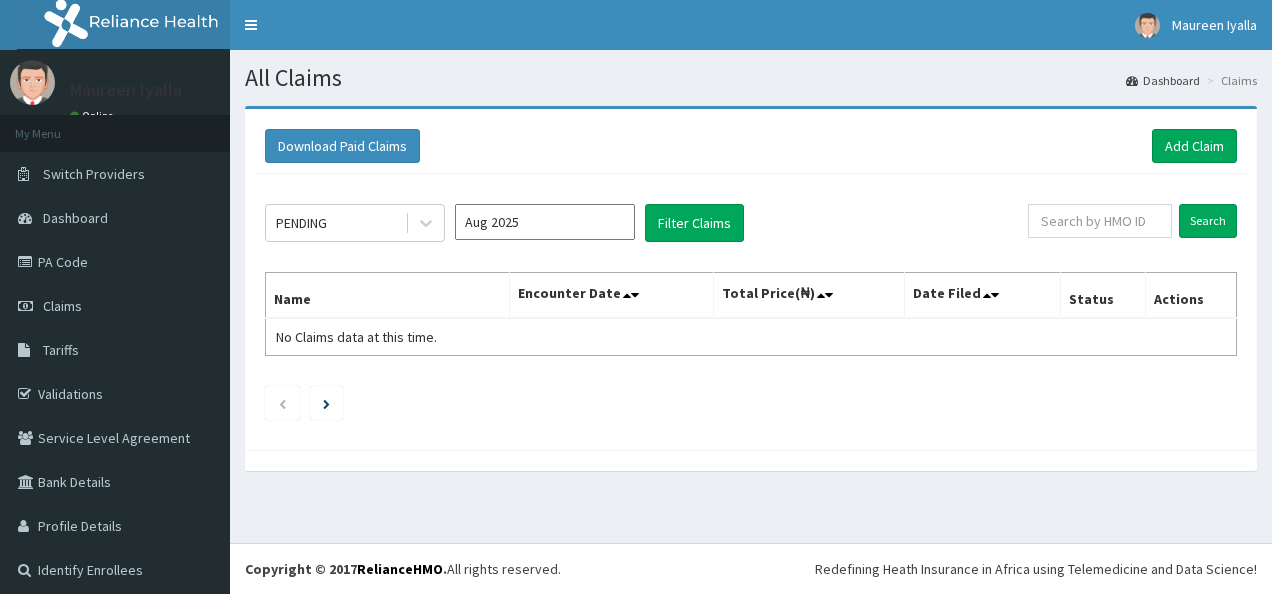 scroll, scrollTop: 0, scrollLeft: 0, axis: both 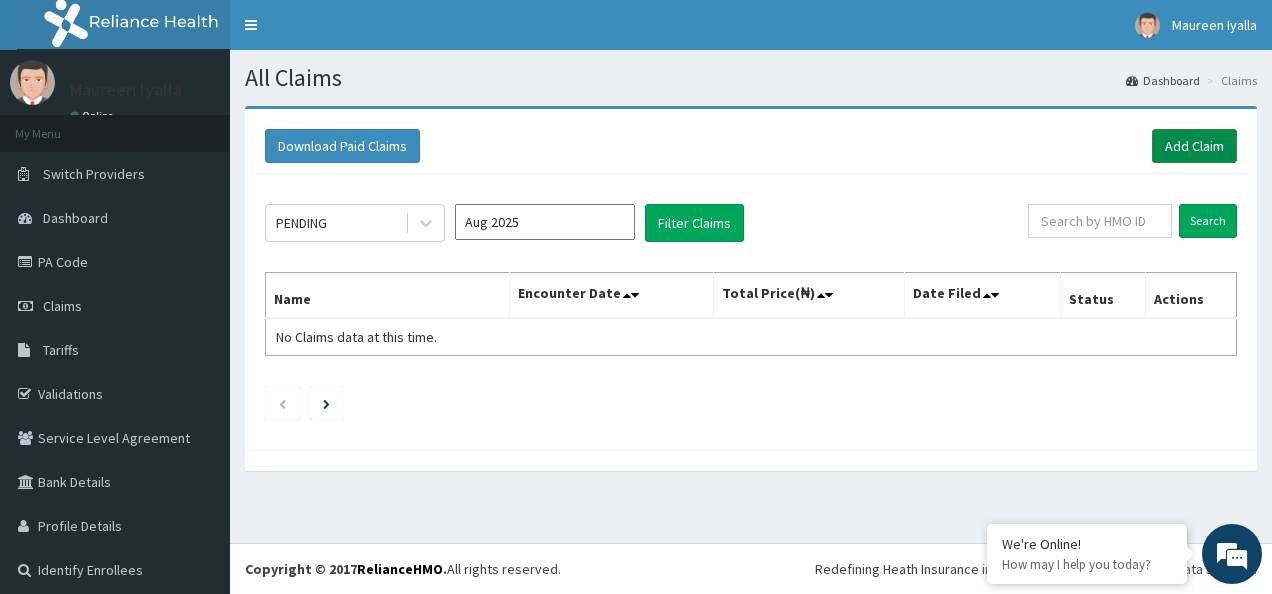 click on "Add Claim" at bounding box center [1194, 146] 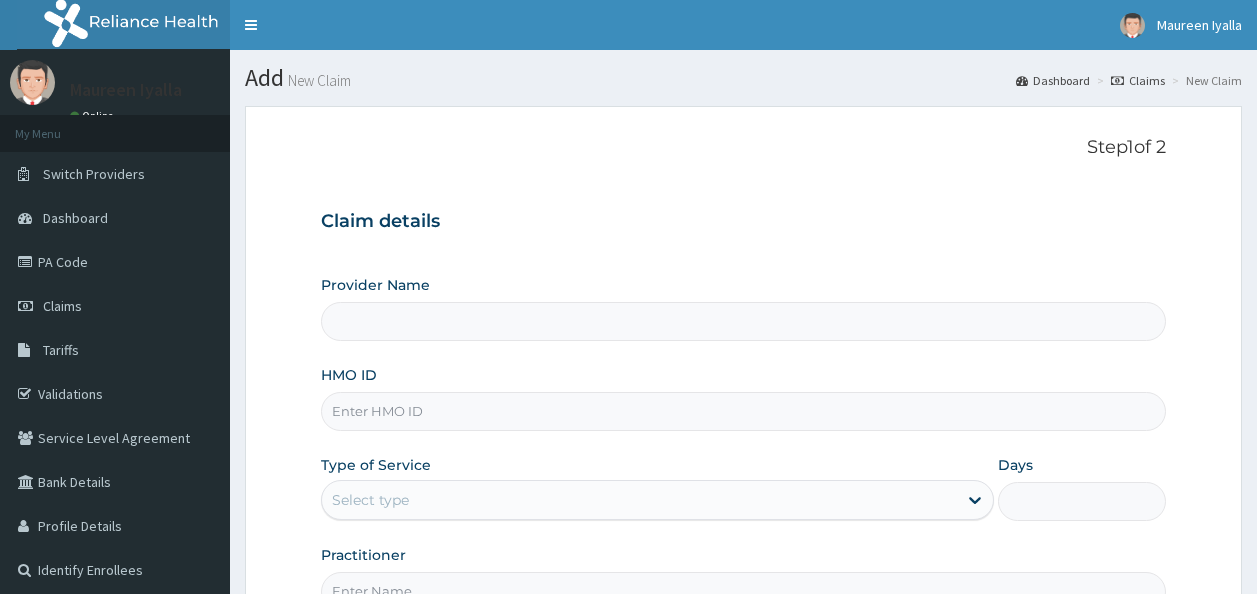 scroll, scrollTop: 0, scrollLeft: 0, axis: both 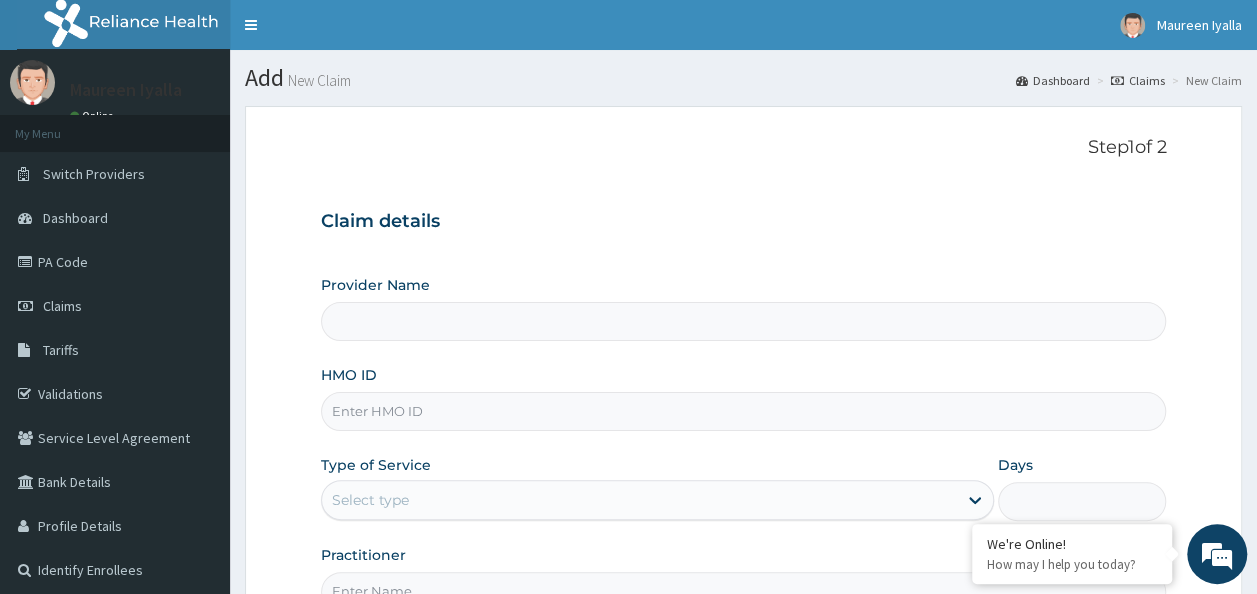 click on "HMO ID" at bounding box center [744, 411] 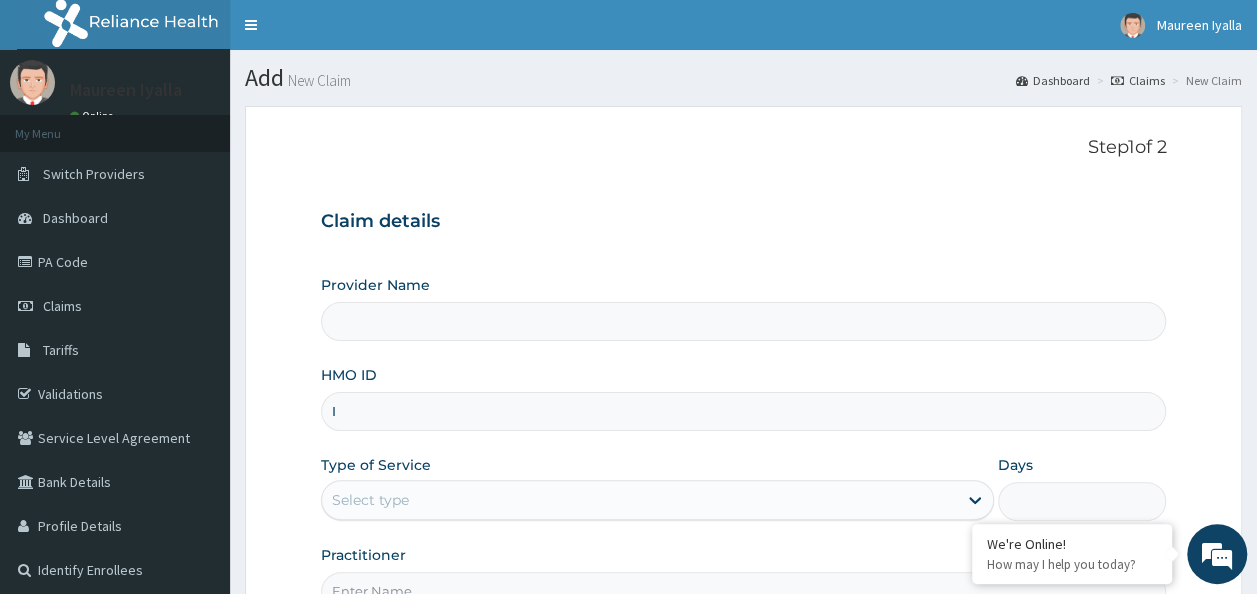 type on "IO" 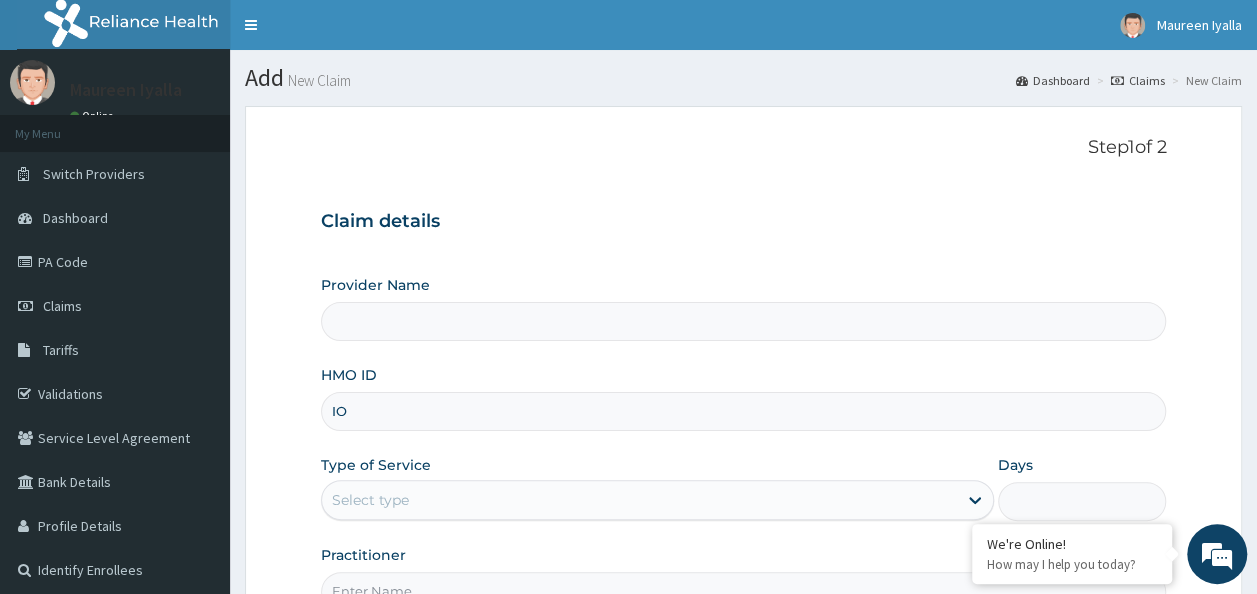type on "Veckron Hospital" 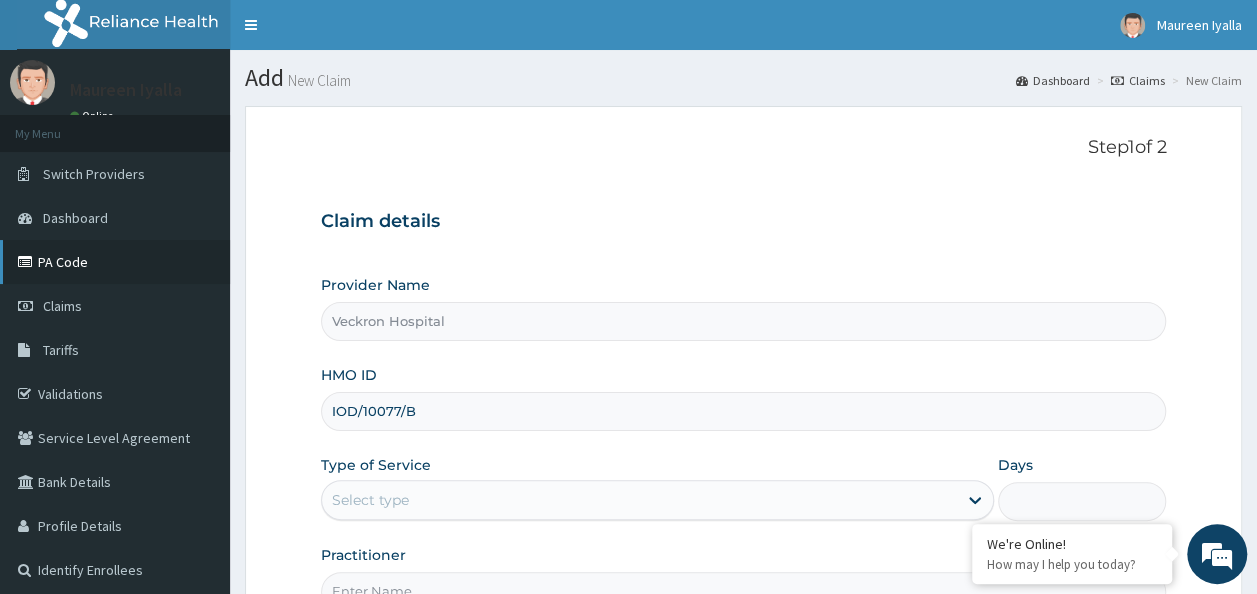 scroll, scrollTop: 0, scrollLeft: 0, axis: both 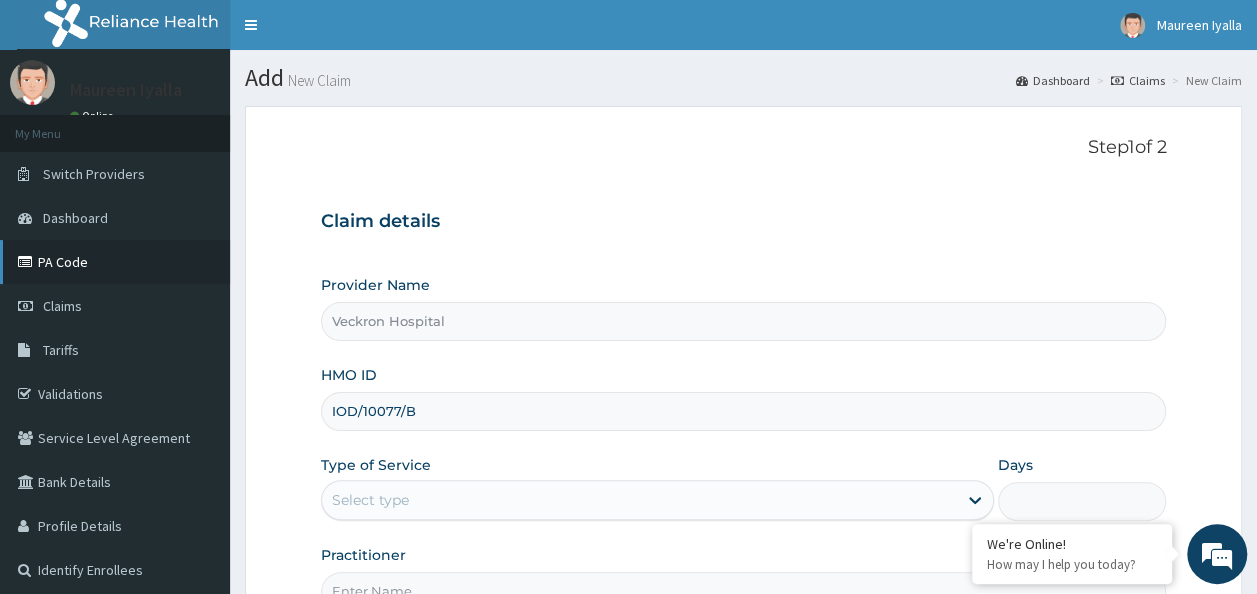 type on "IOD/10077/B" 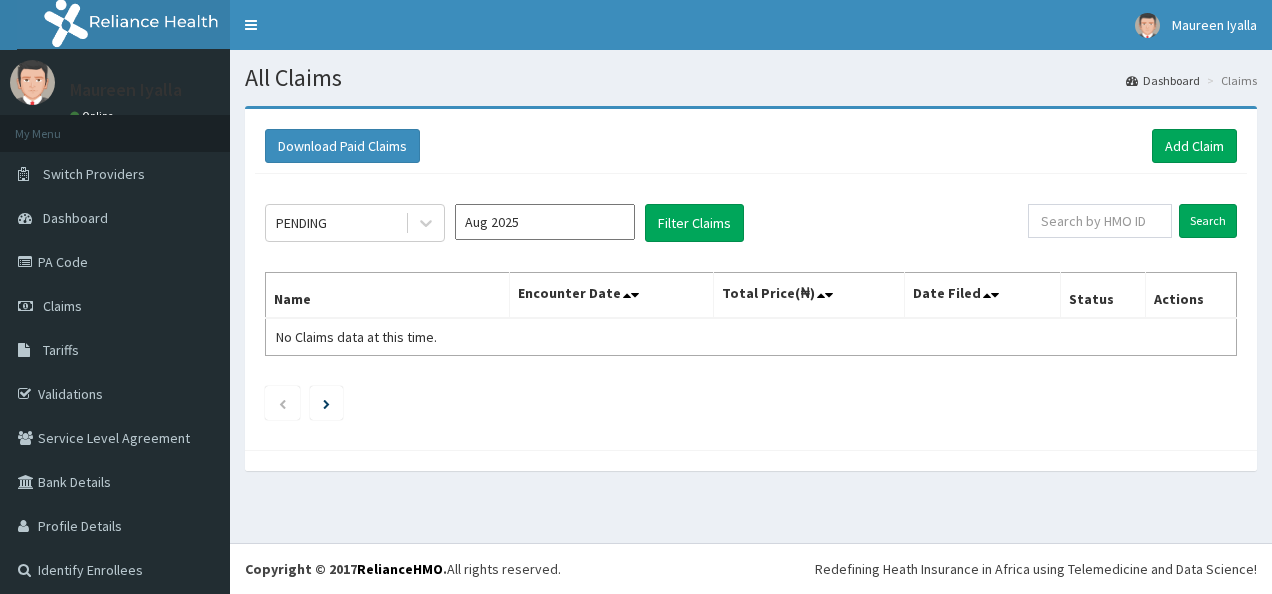 scroll, scrollTop: 0, scrollLeft: 0, axis: both 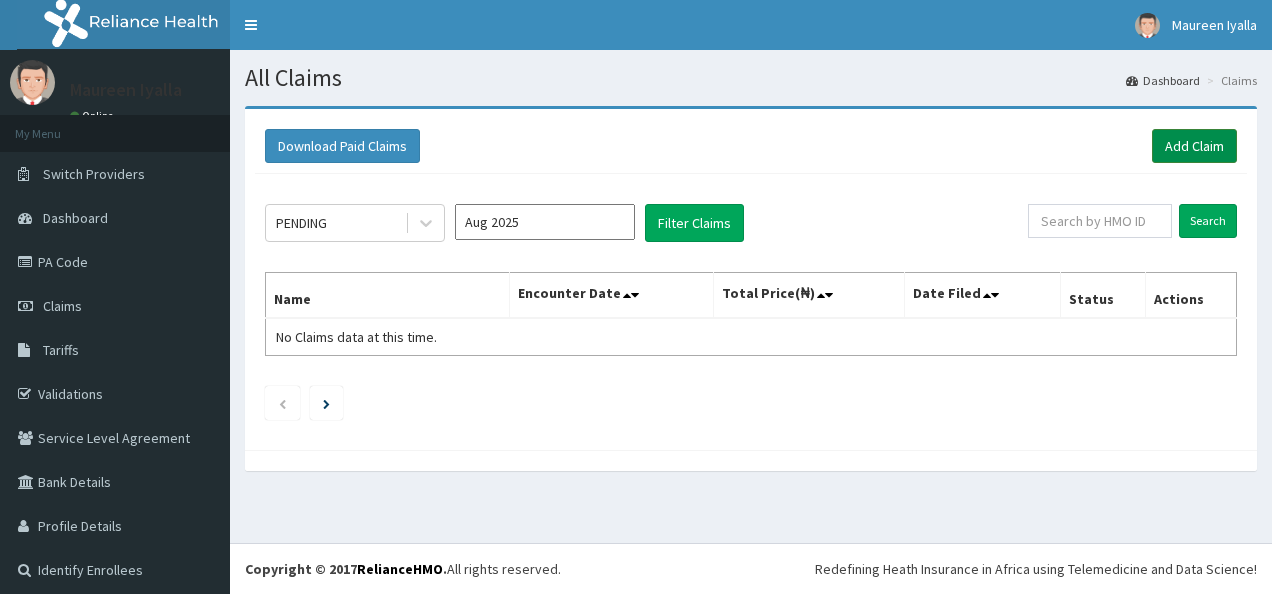 click on "Add Claim" at bounding box center (1194, 146) 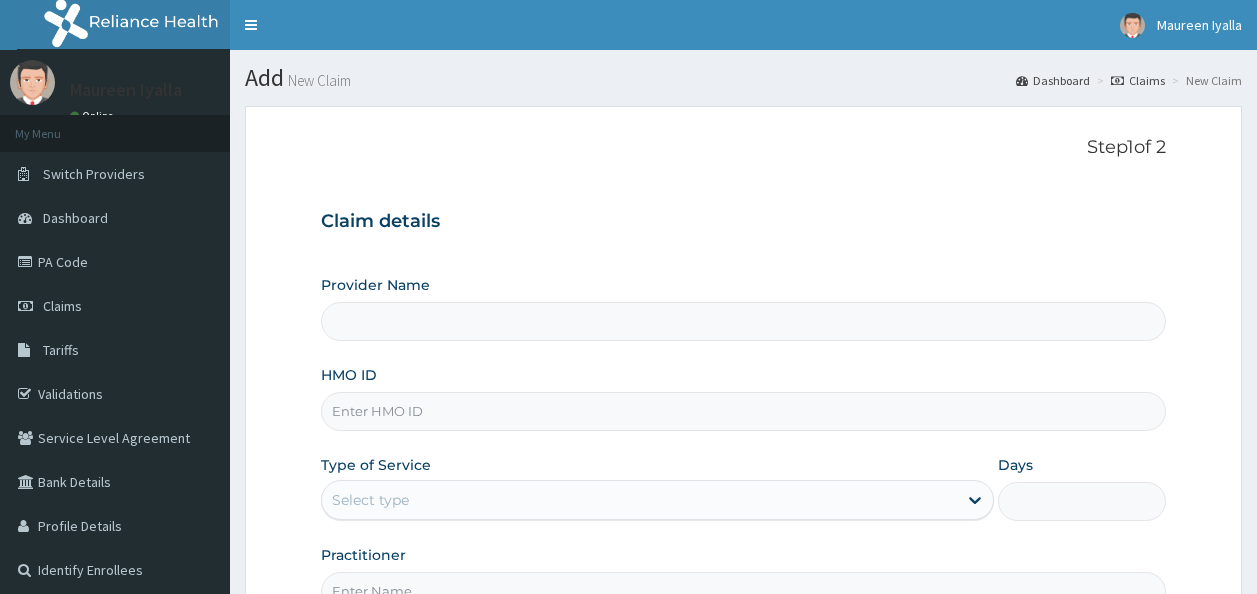 scroll, scrollTop: 0, scrollLeft: 0, axis: both 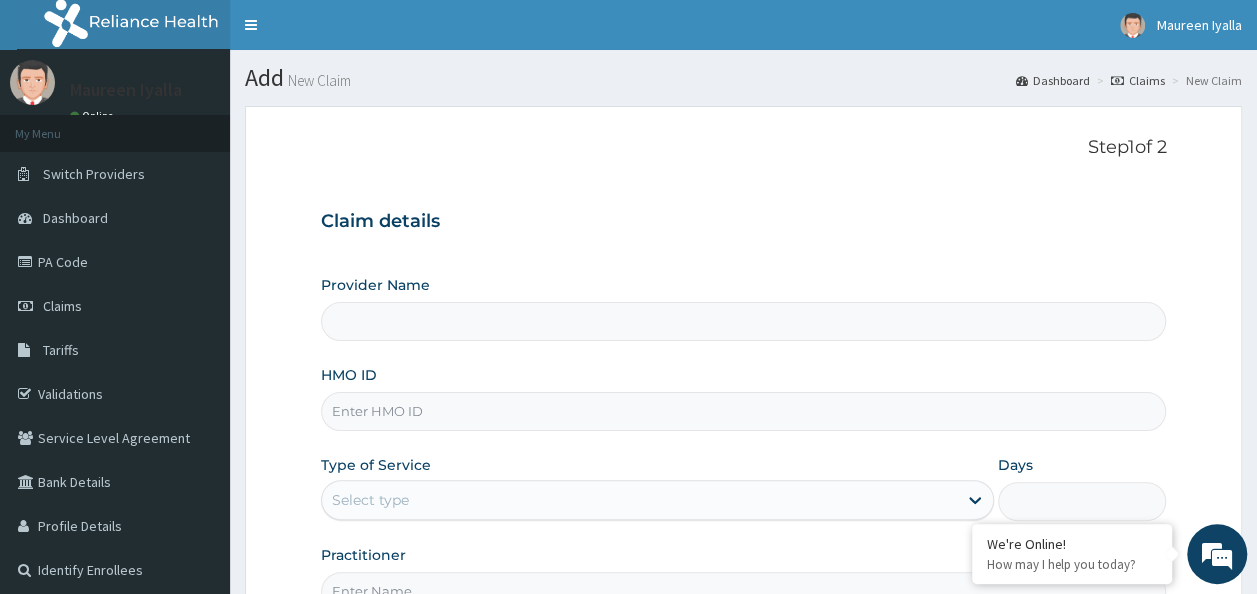 click on "HMO ID" at bounding box center (744, 411) 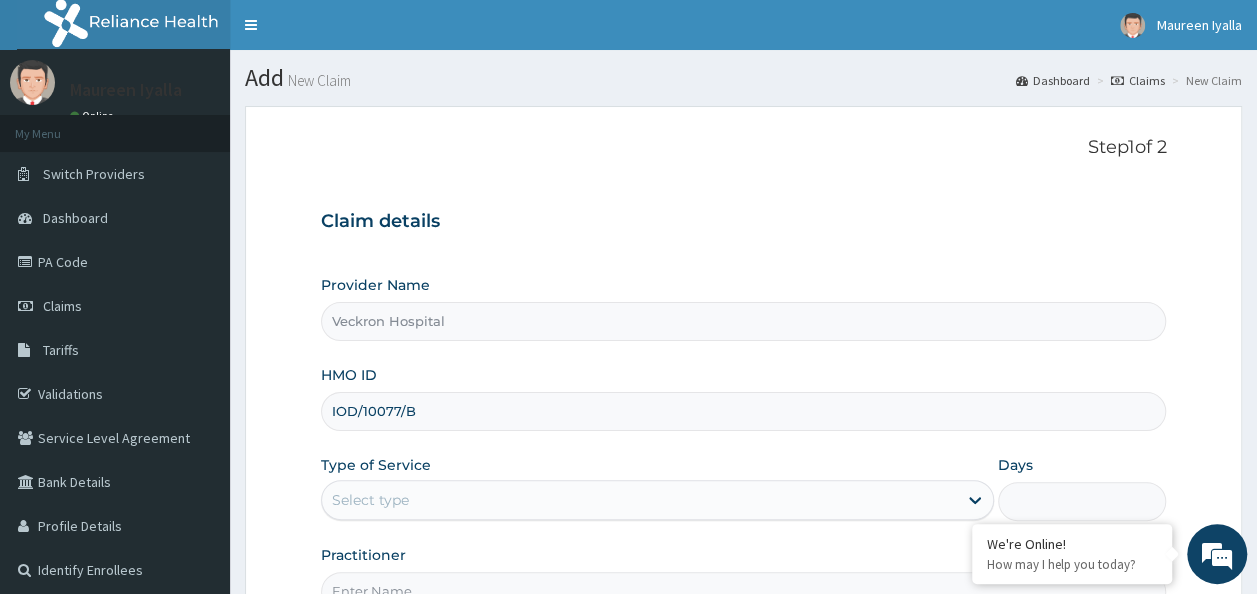 type on "IOD/10077/B" 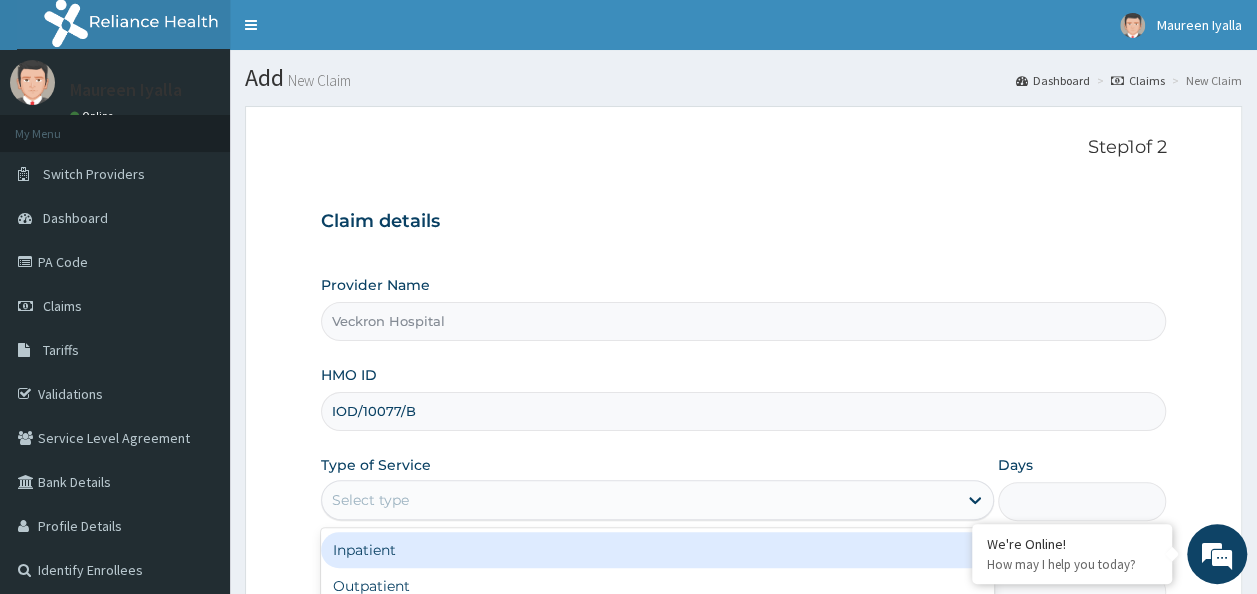 click on "Select type" at bounding box center [657, 500] 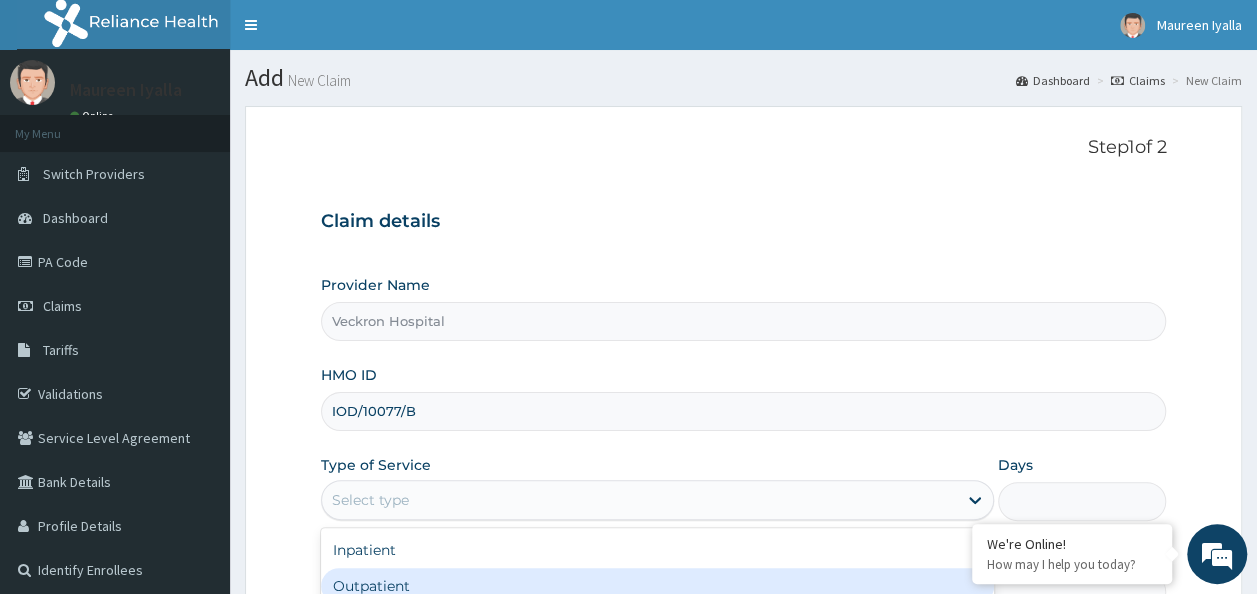 click on "Outpatient" at bounding box center (657, 586) 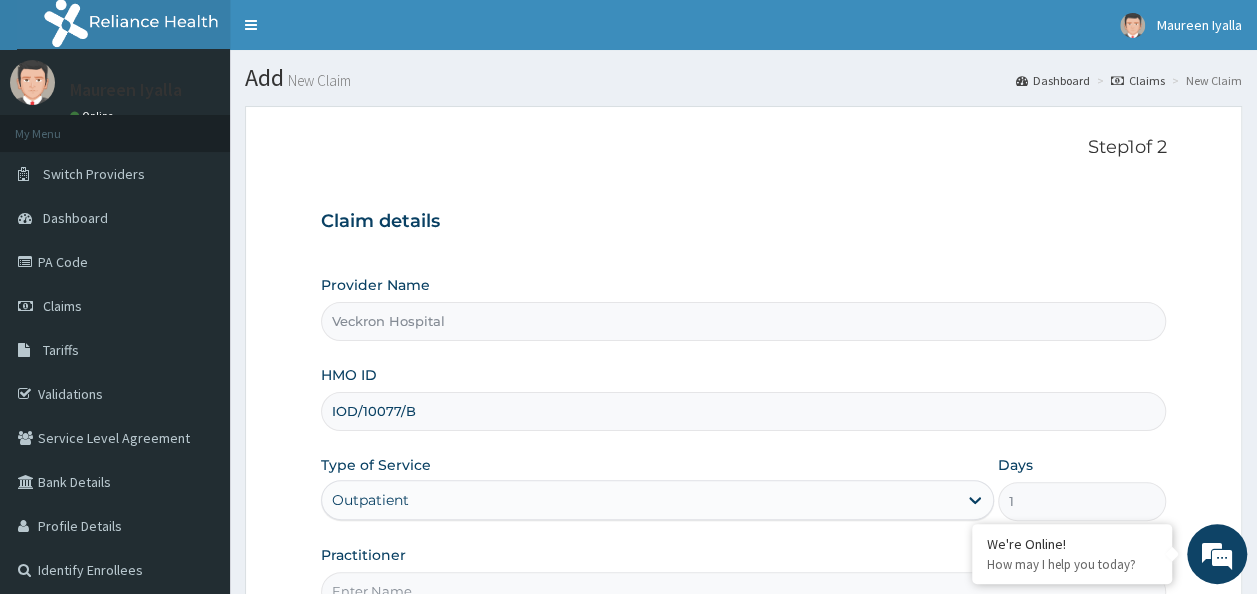 scroll, scrollTop: 0, scrollLeft: 0, axis: both 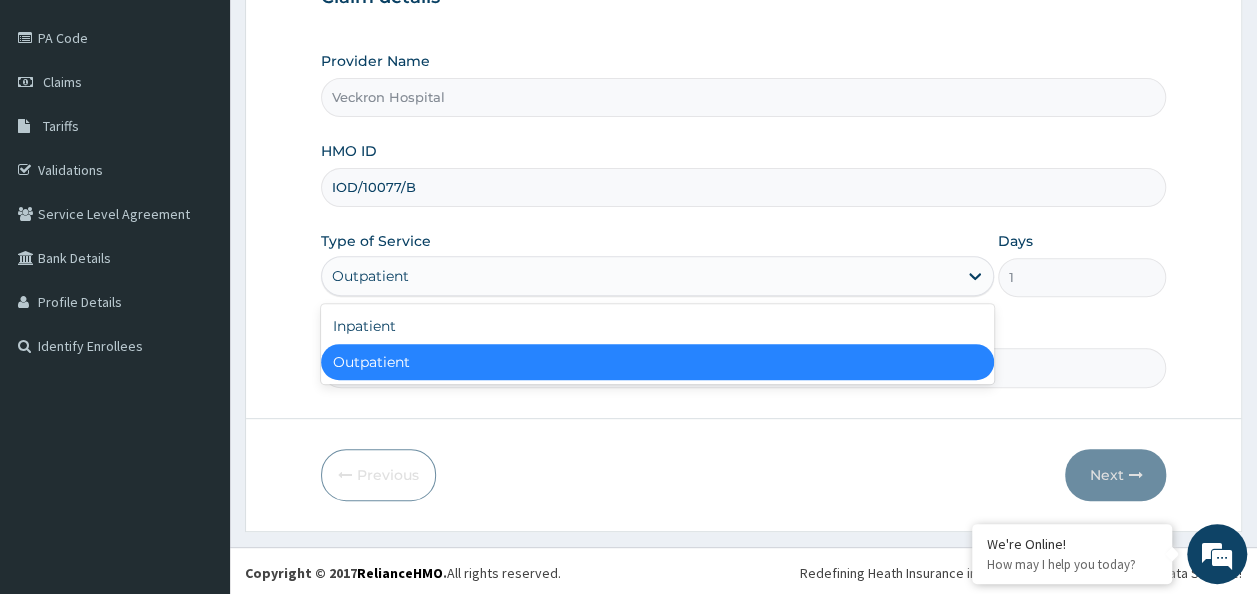 click on "Outpatient" at bounding box center (657, 362) 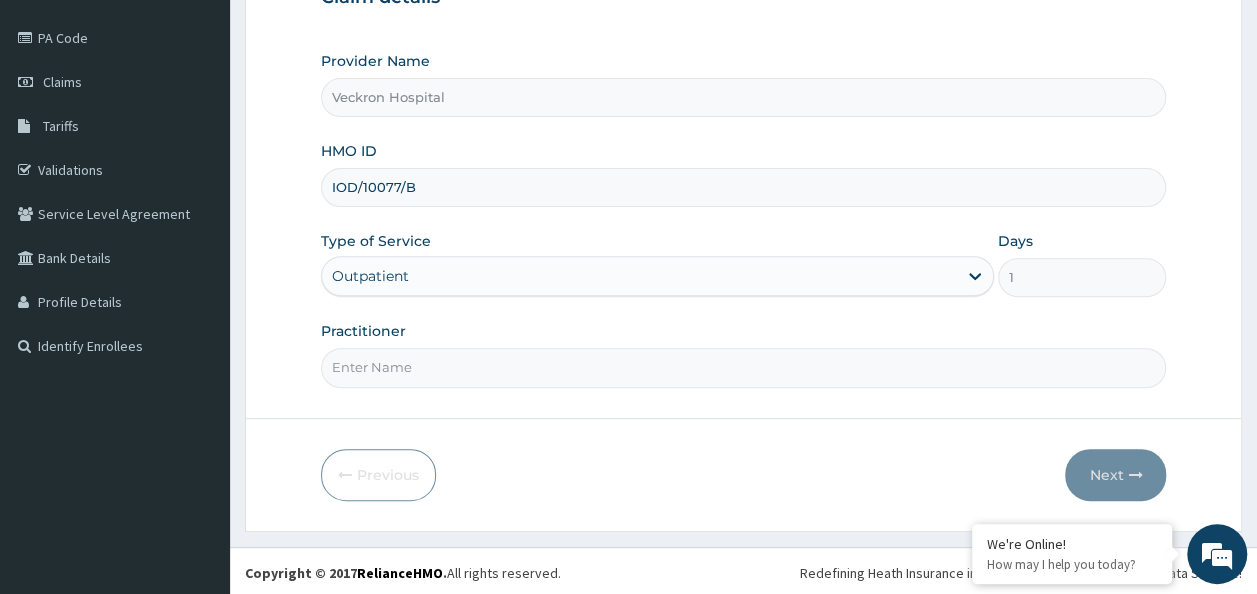 click on "Practitioner" at bounding box center (744, 367) 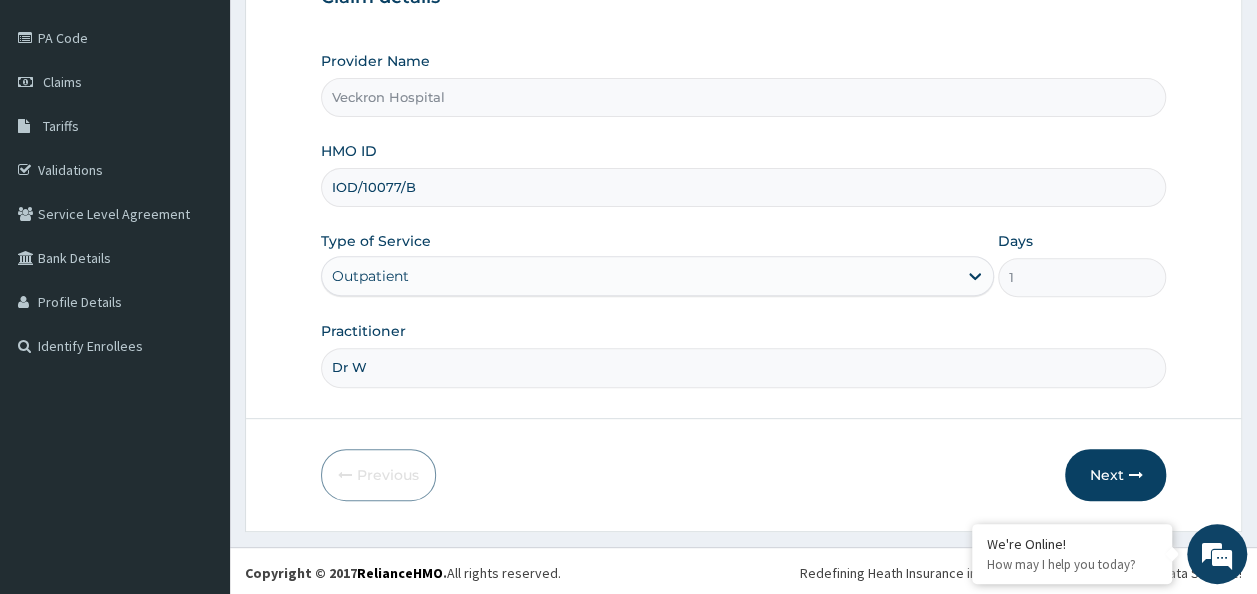 click on "Dr W" at bounding box center (744, 367) 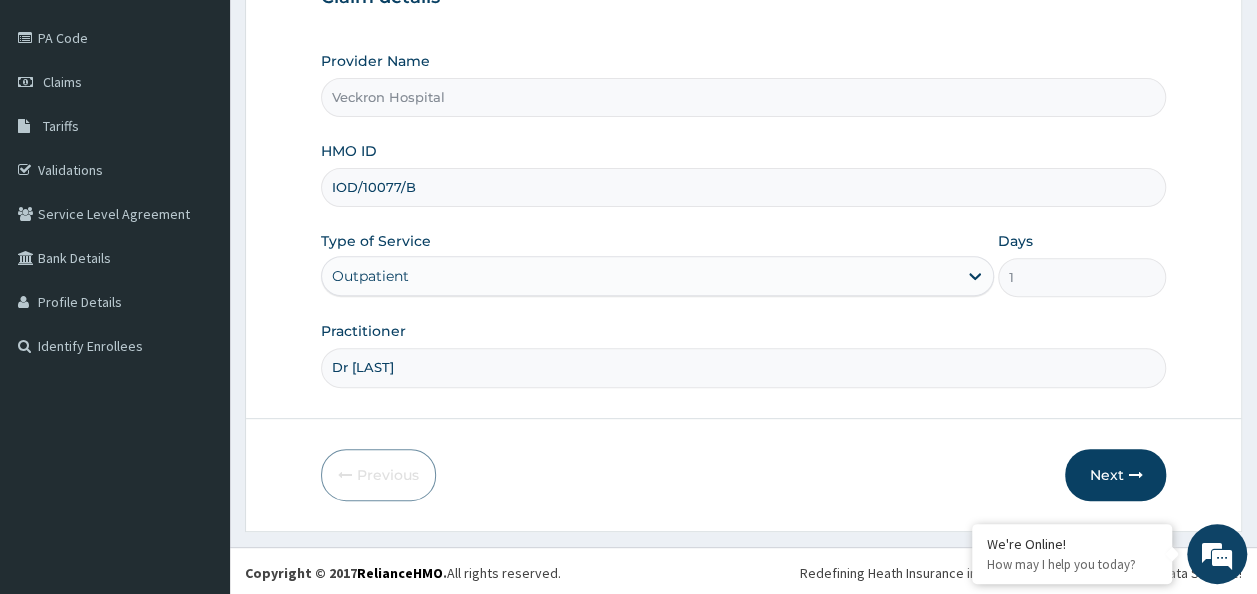 type on "Dr Wachukwu" 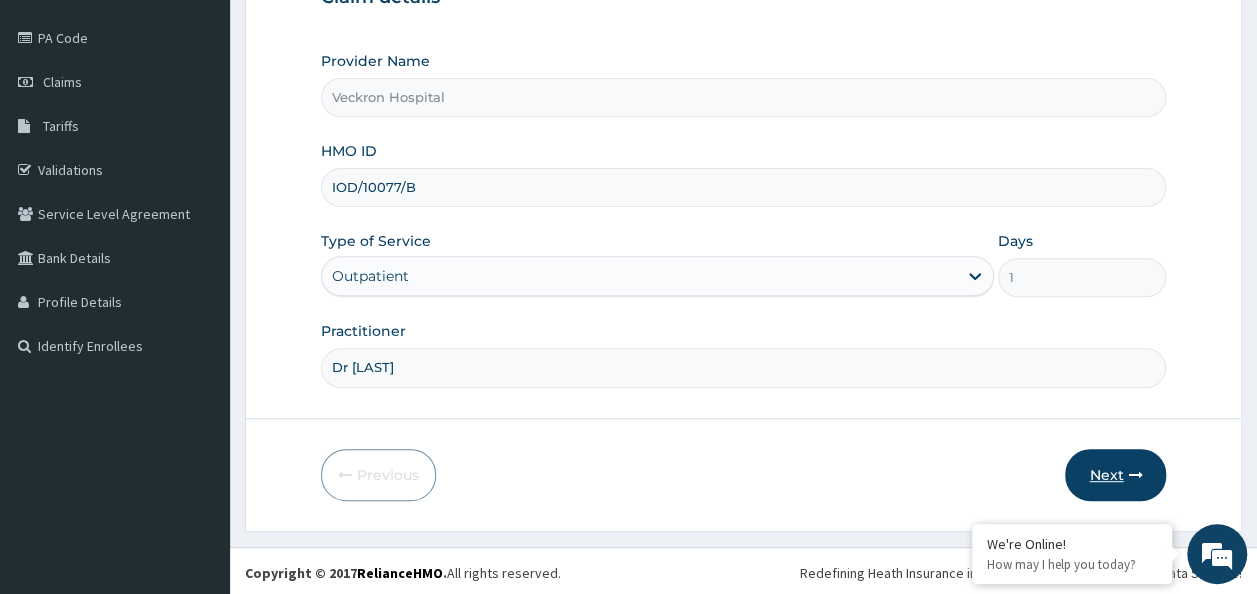 click on "Next" at bounding box center [1115, 475] 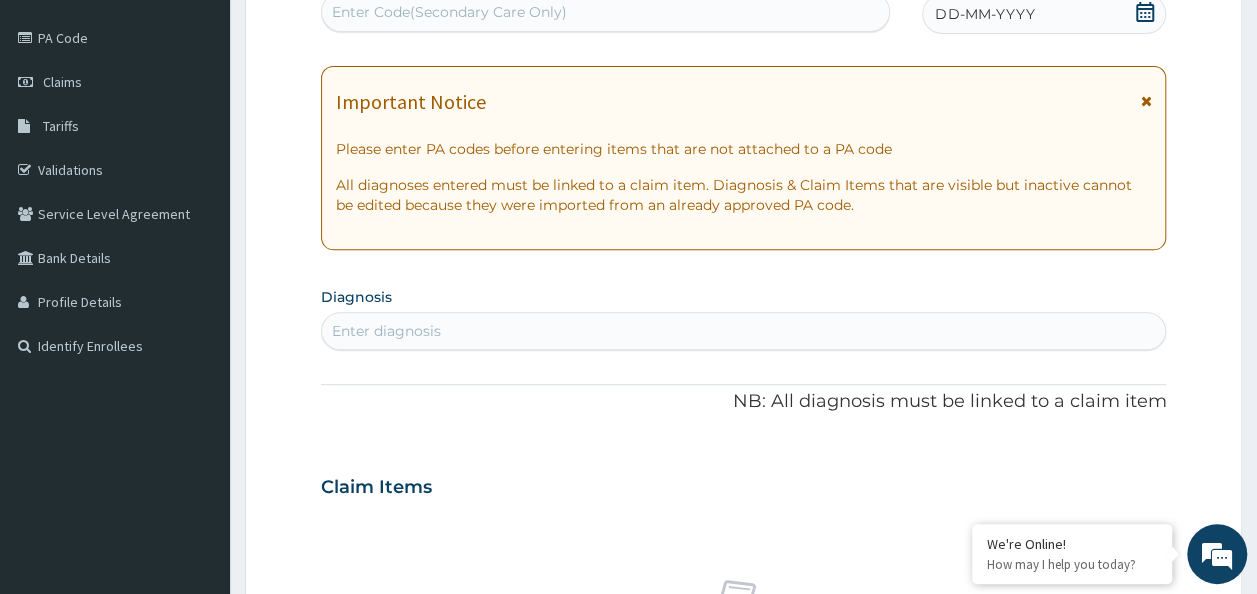 click on "Enter Code(Secondary Care Only)" at bounding box center (449, 12) 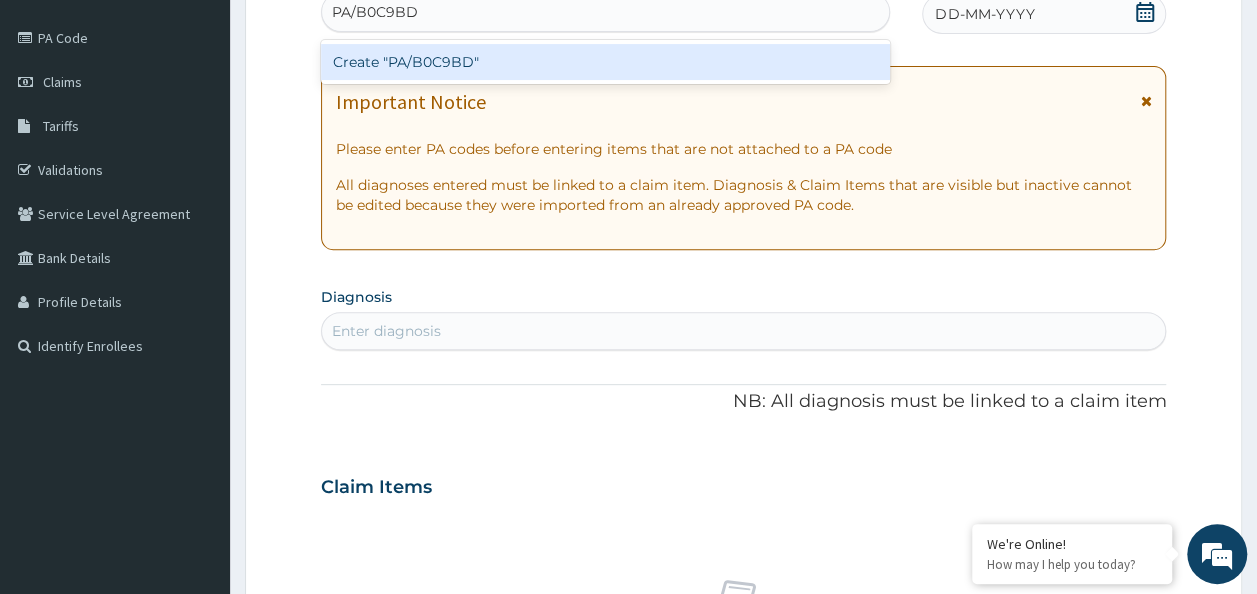 click on "Create "PA/B0C9BD"" at bounding box center (606, 62) 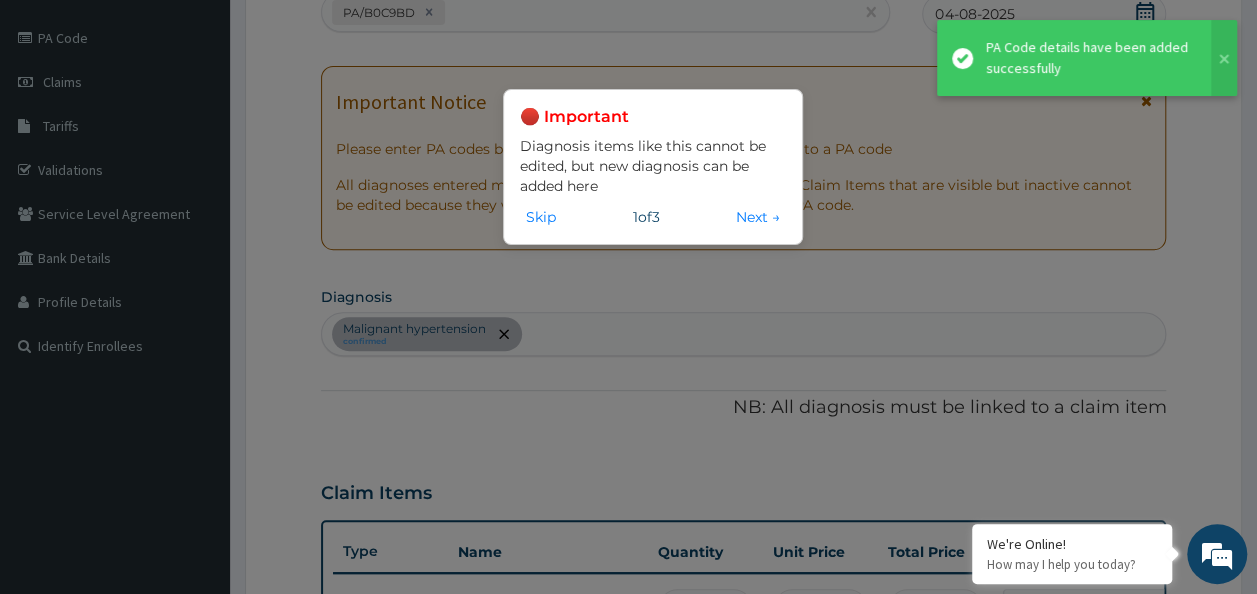 scroll, scrollTop: 811, scrollLeft: 0, axis: vertical 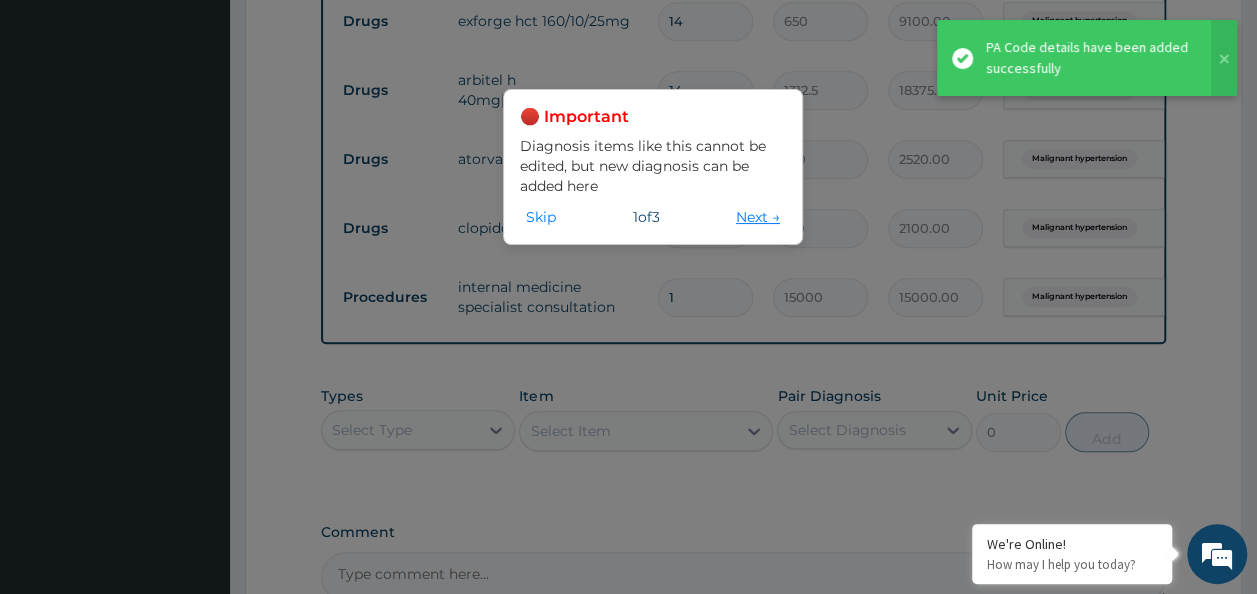 click on "Next →" at bounding box center (758, 217) 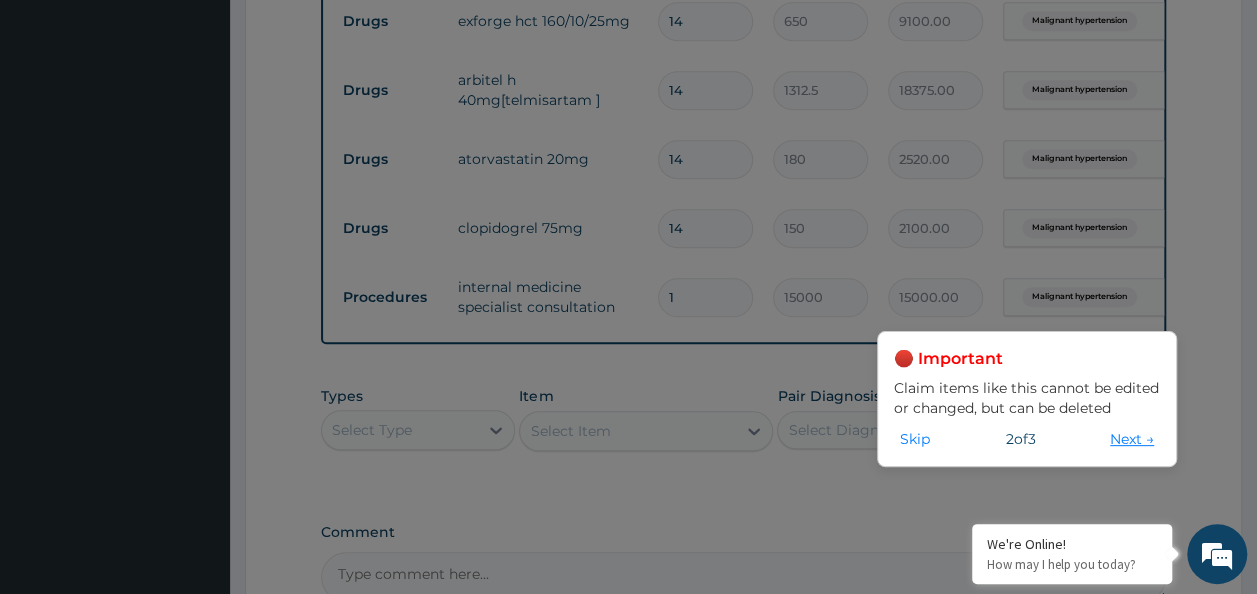 click on "Next →" at bounding box center (1132, 439) 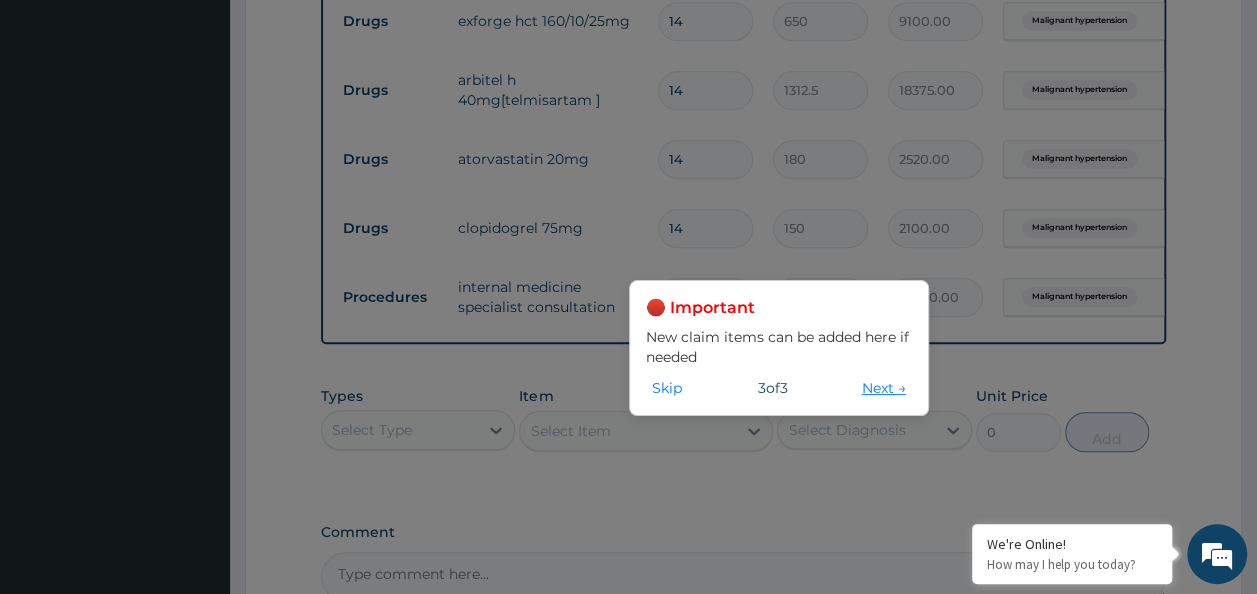 click on "Next →" at bounding box center [884, 388] 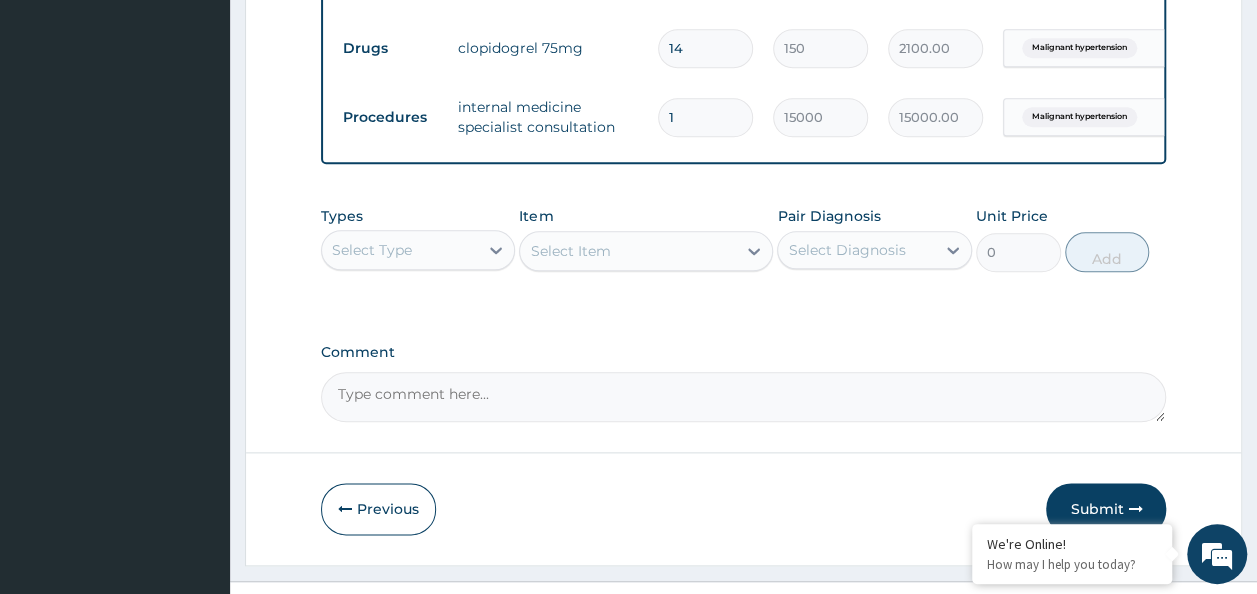 scroll, scrollTop: 1042, scrollLeft: 0, axis: vertical 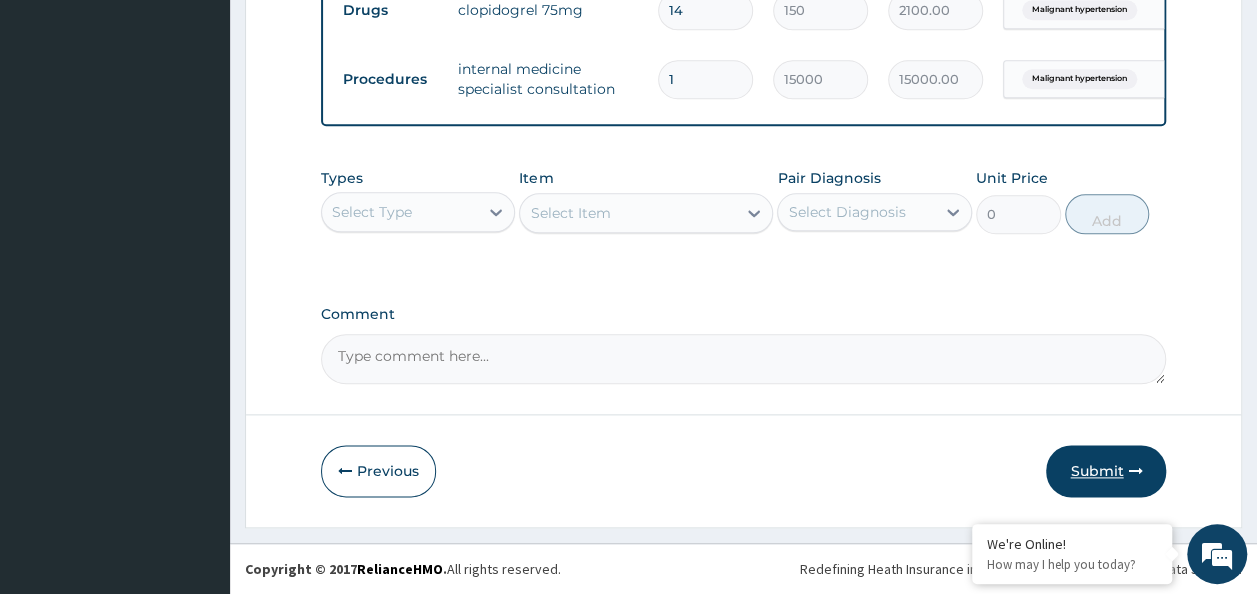 click on "Submit" at bounding box center [1106, 471] 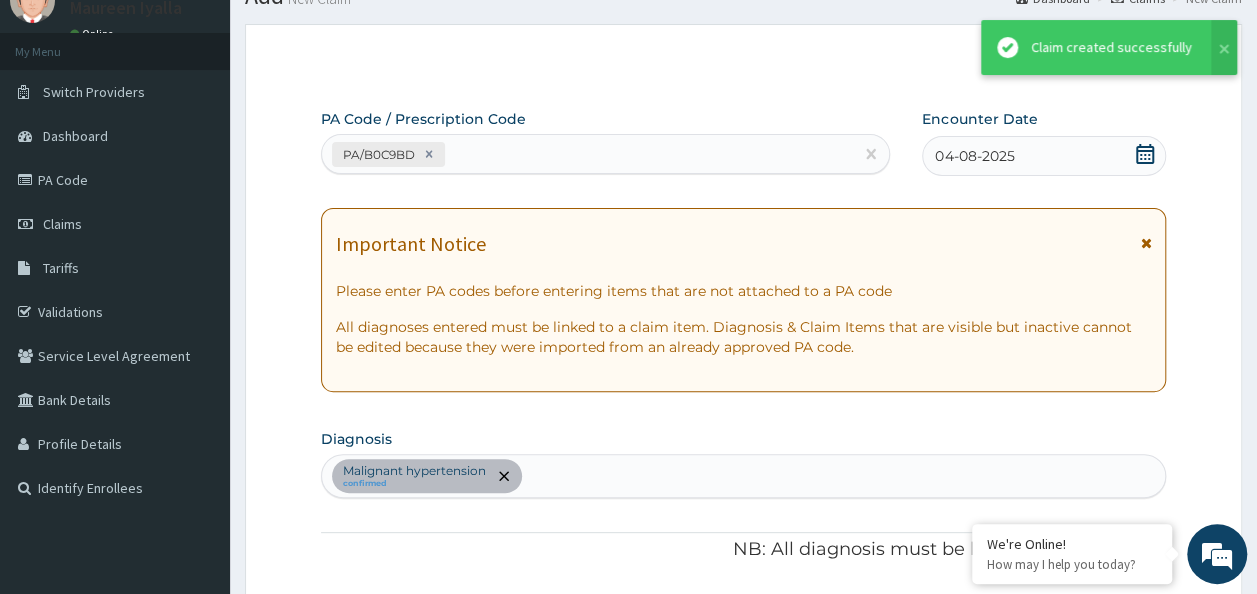 scroll, scrollTop: 1042, scrollLeft: 0, axis: vertical 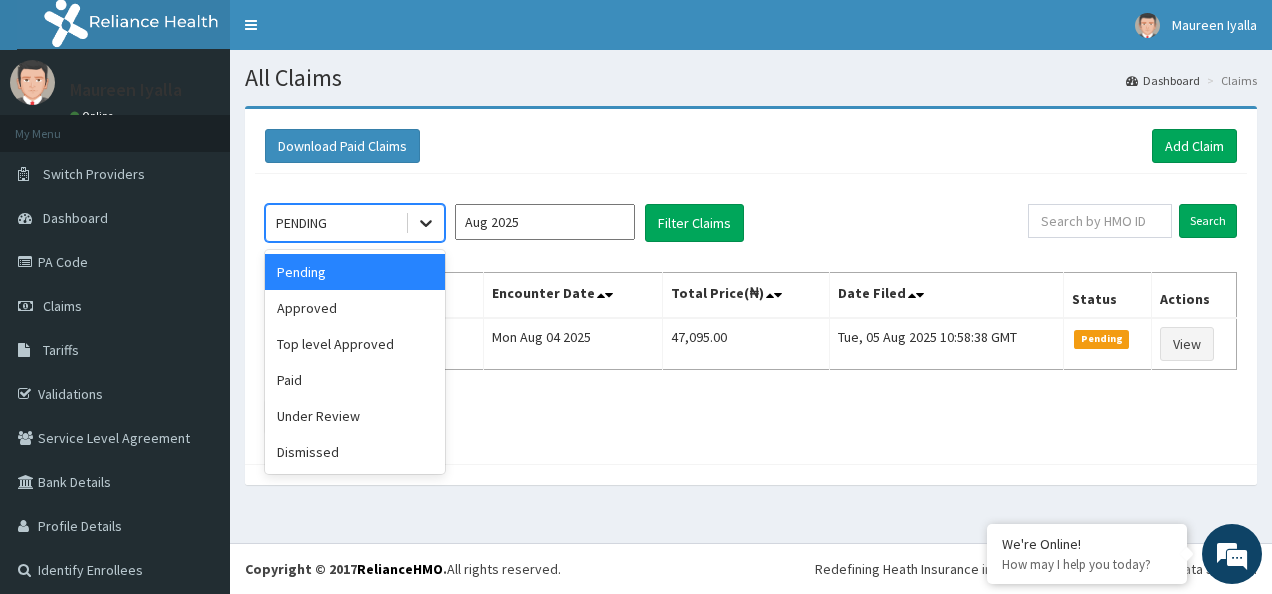 click 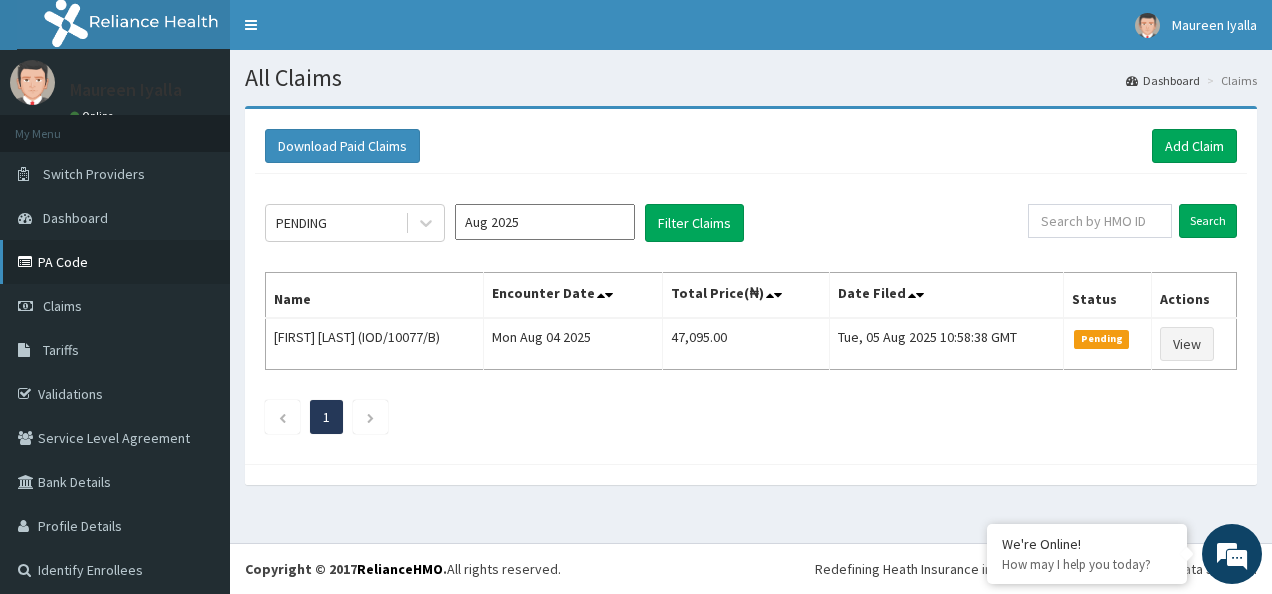 click on "PA Code" at bounding box center [115, 262] 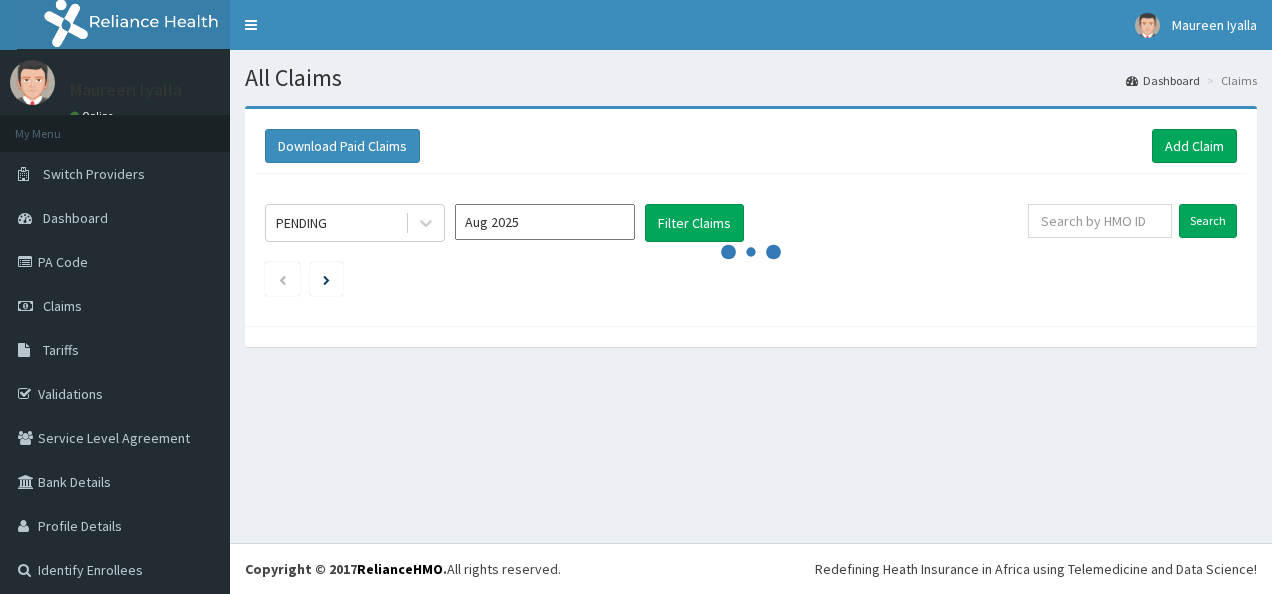 scroll, scrollTop: 0, scrollLeft: 0, axis: both 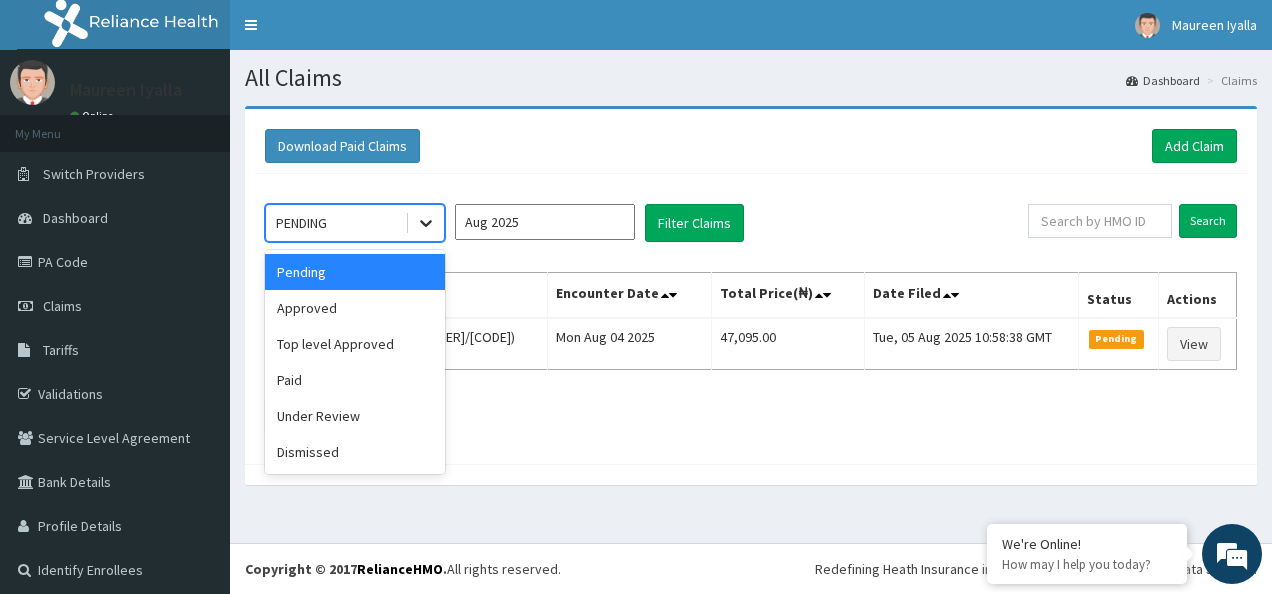 click at bounding box center [426, 223] 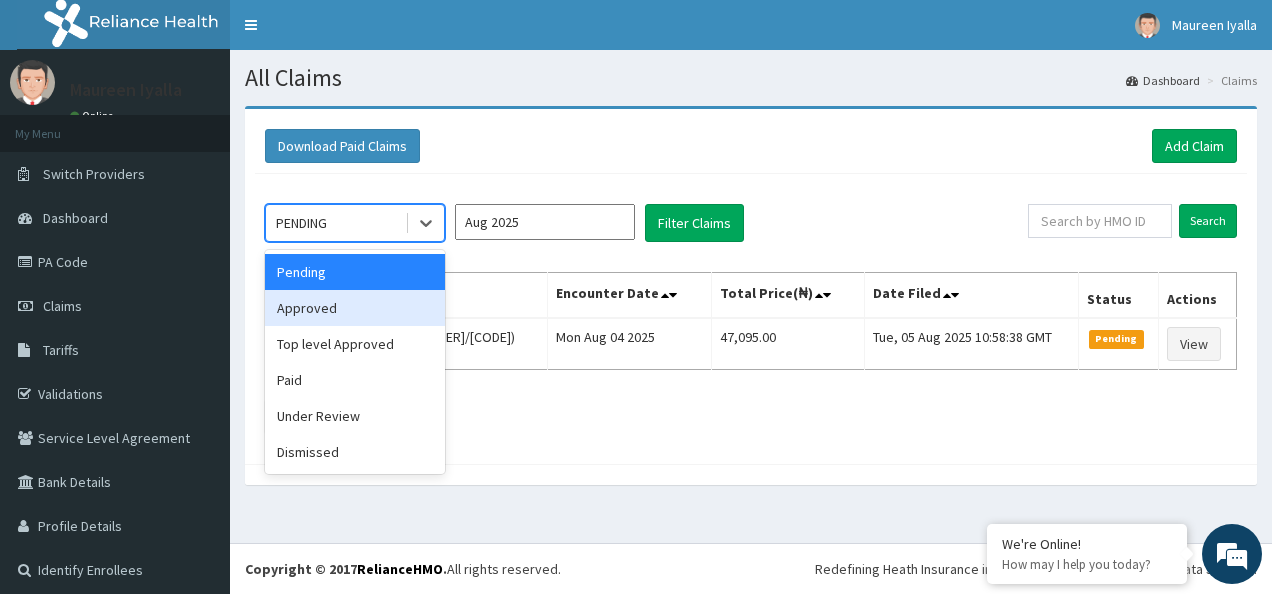 click on "Approved" at bounding box center (355, 308) 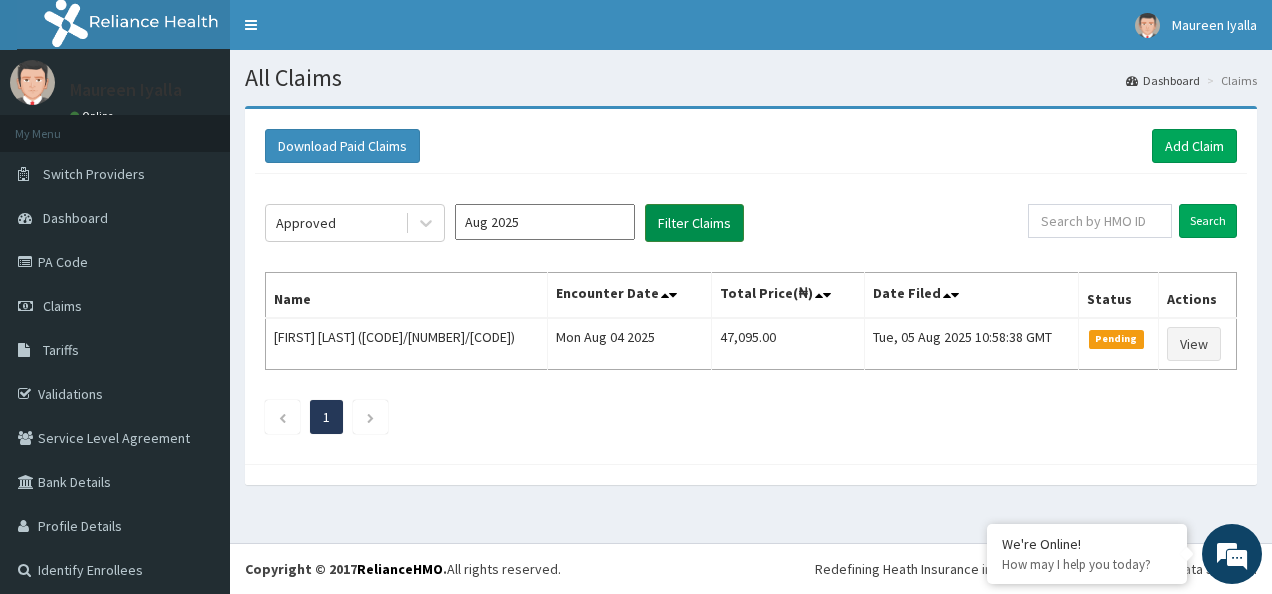 click on "Filter Claims" at bounding box center (694, 223) 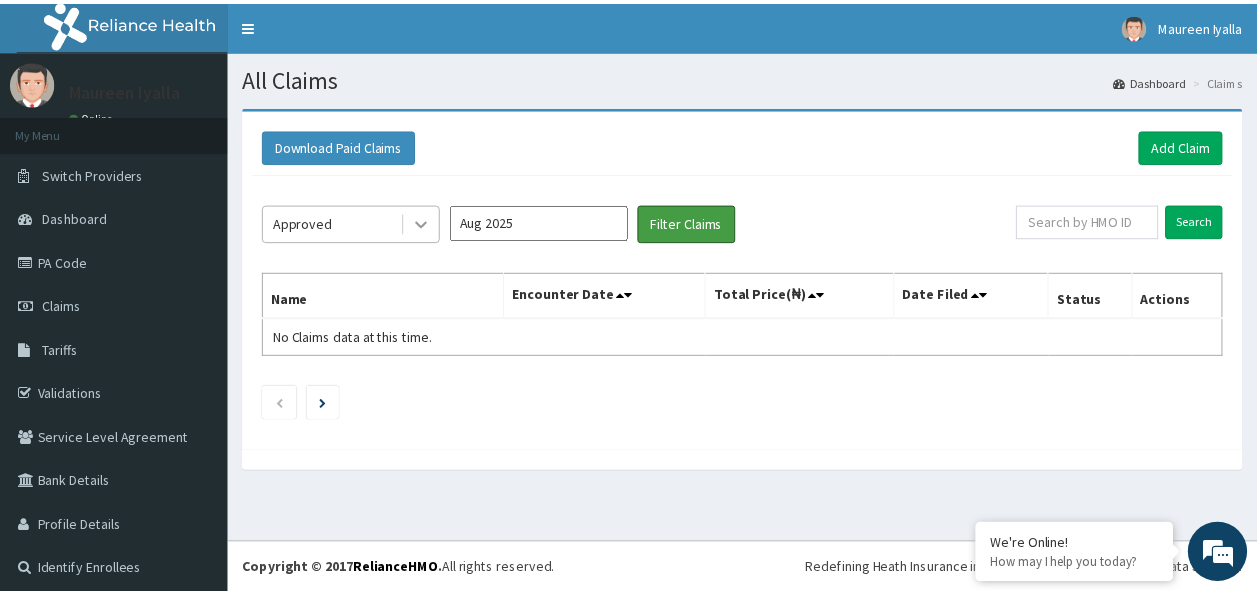 scroll, scrollTop: 0, scrollLeft: 0, axis: both 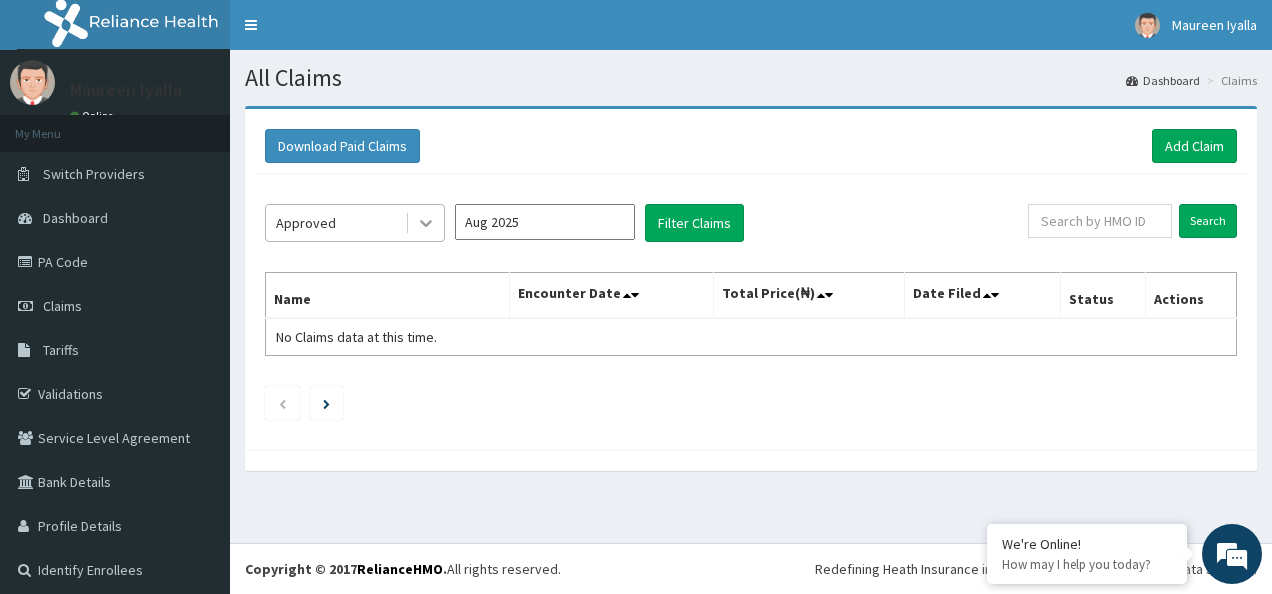 click at bounding box center (426, 223) 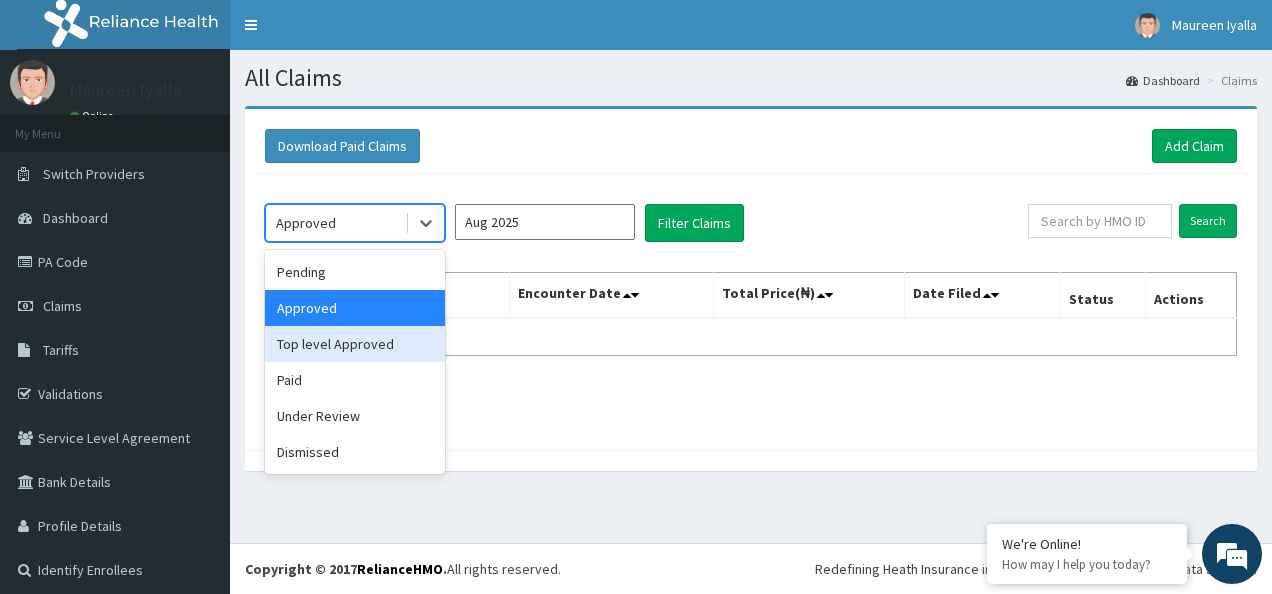 click on "Top level Approved" at bounding box center (355, 344) 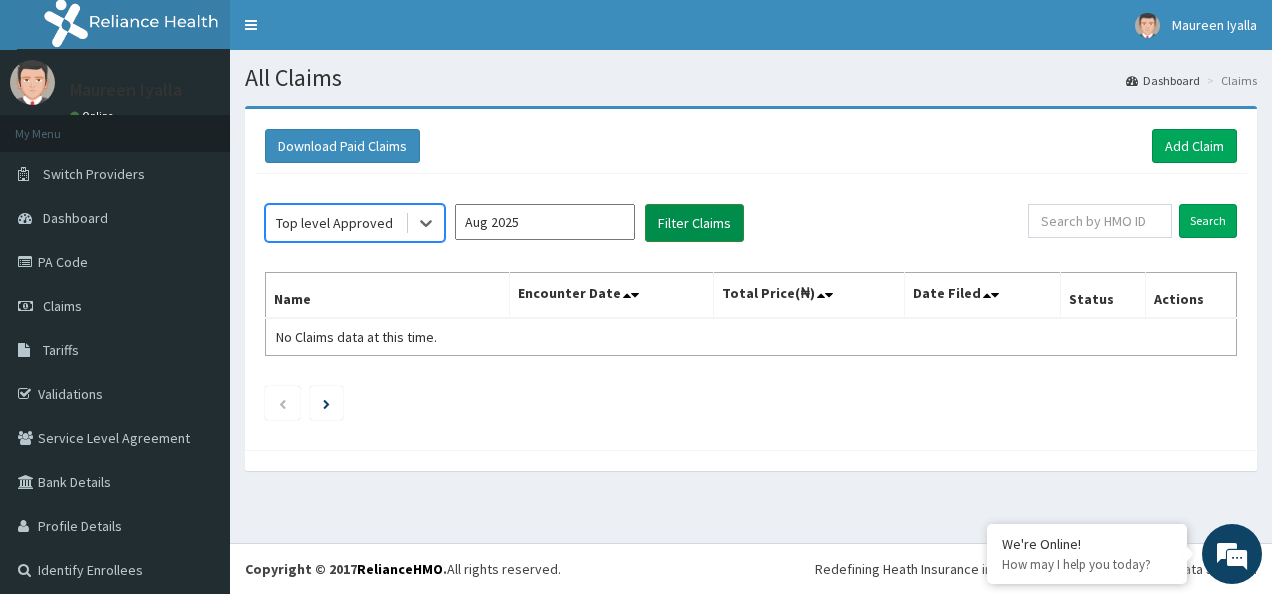 click on "Filter Claims" at bounding box center [694, 223] 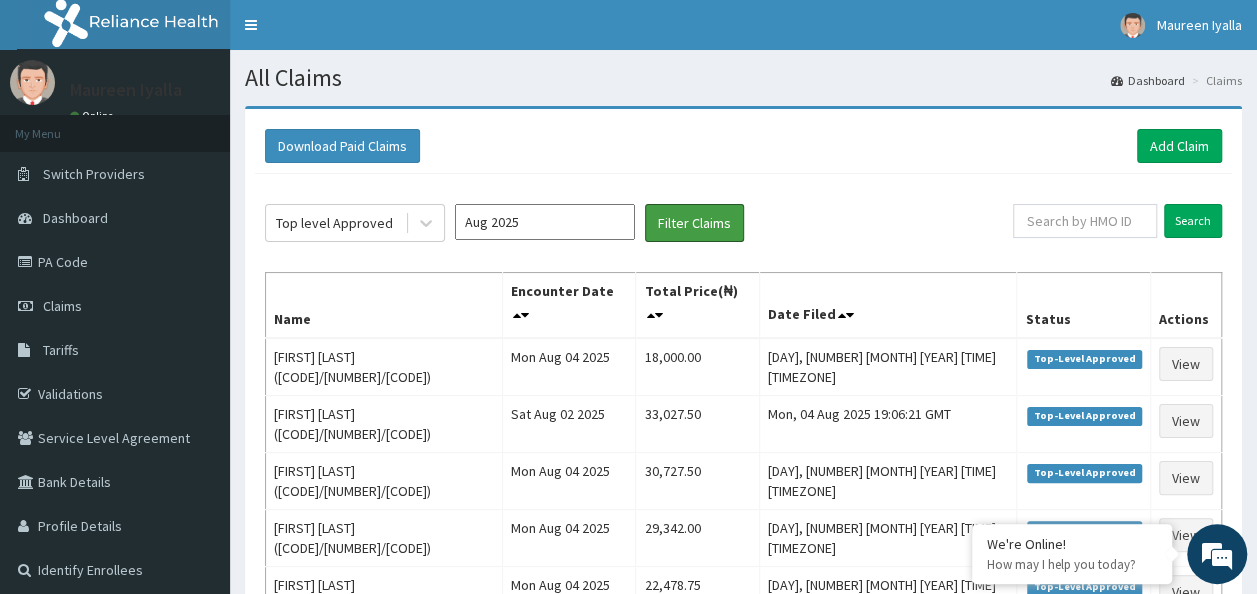 type 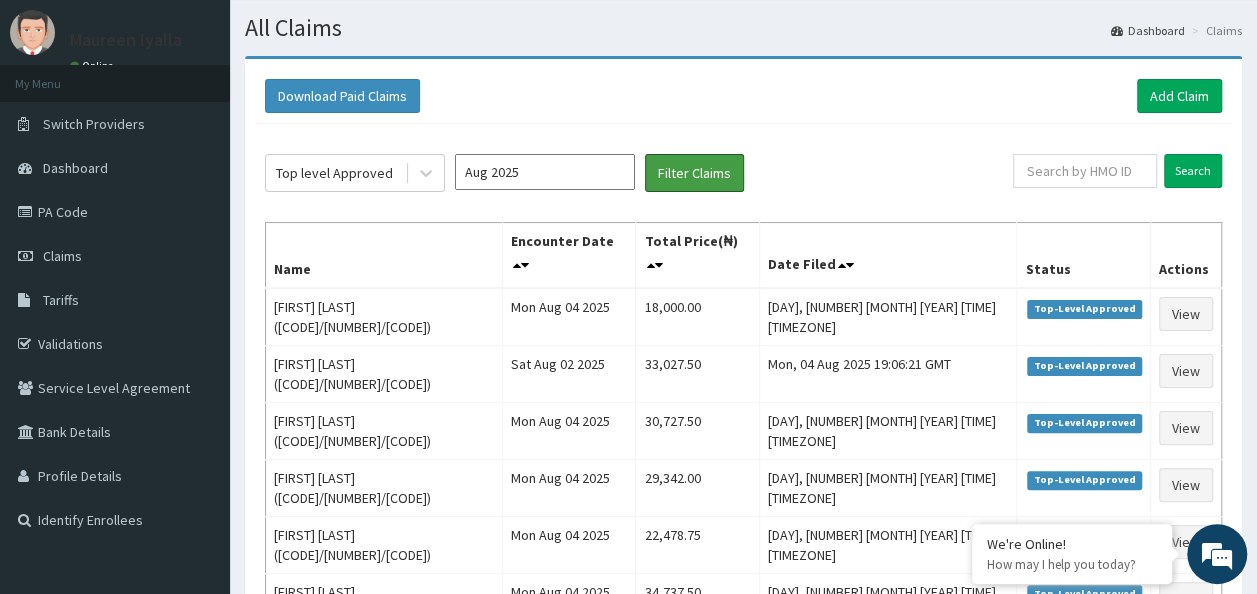 scroll, scrollTop: 0, scrollLeft: 0, axis: both 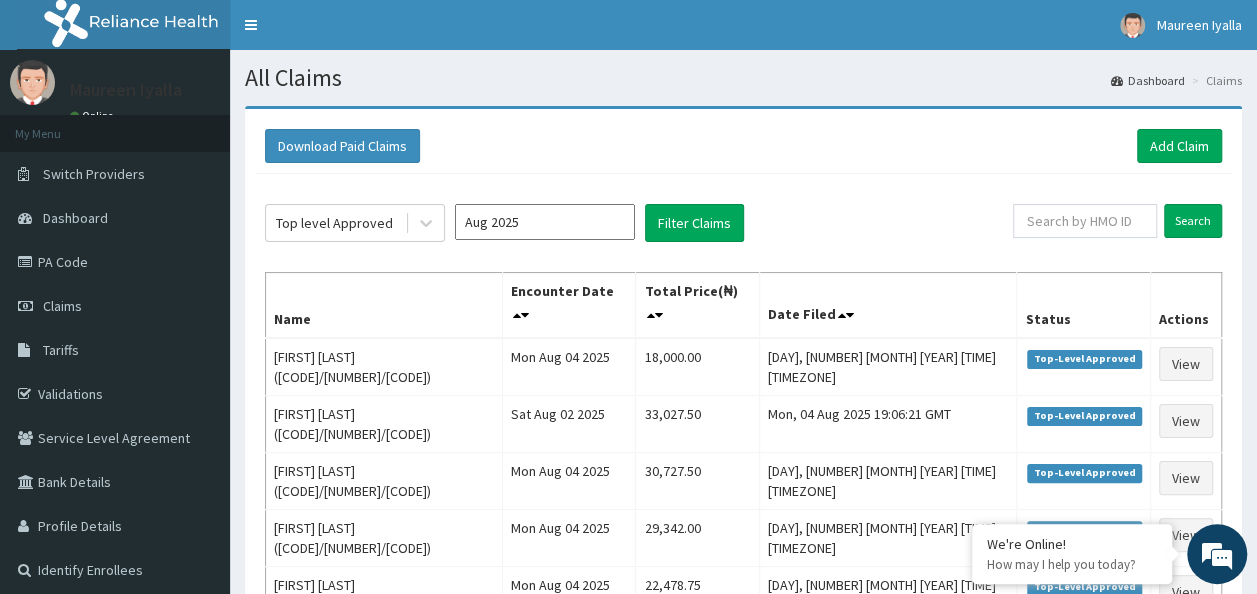 click on "Aug 2025" at bounding box center [545, 222] 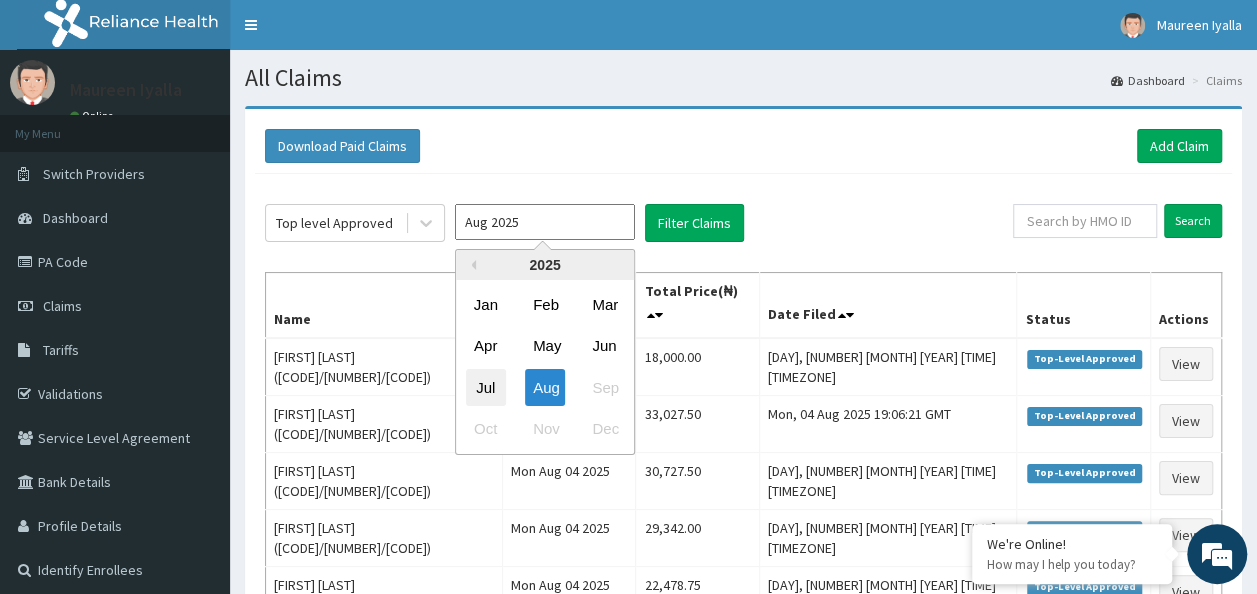 click on "Jul" at bounding box center [486, 387] 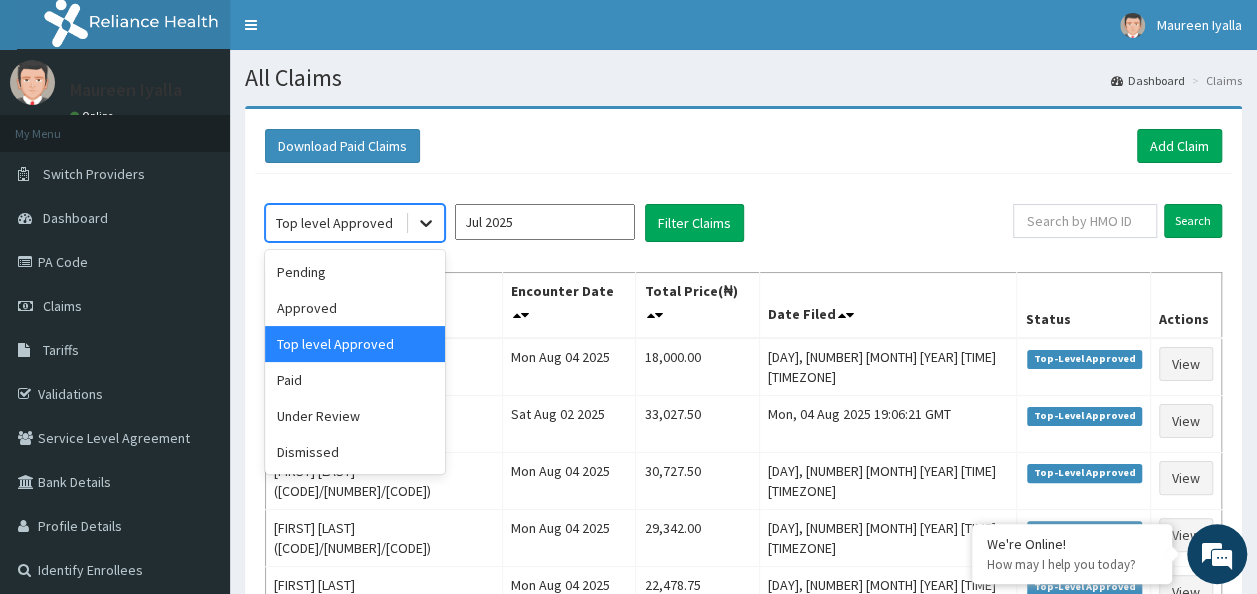 click at bounding box center [426, 223] 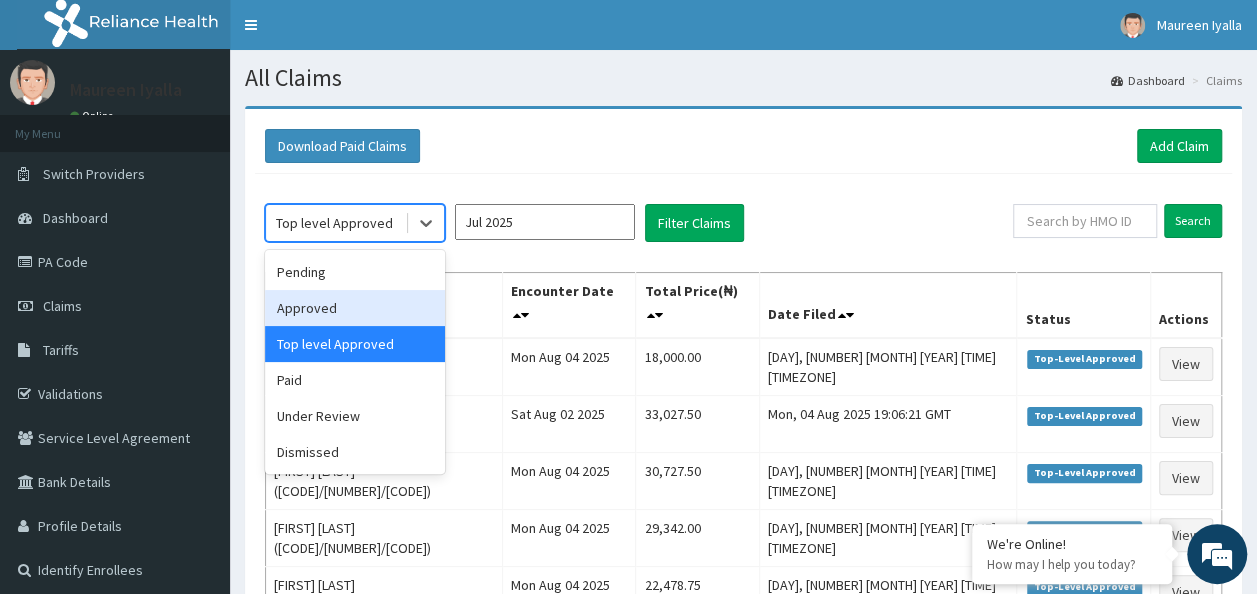 click on "Approved" at bounding box center (355, 308) 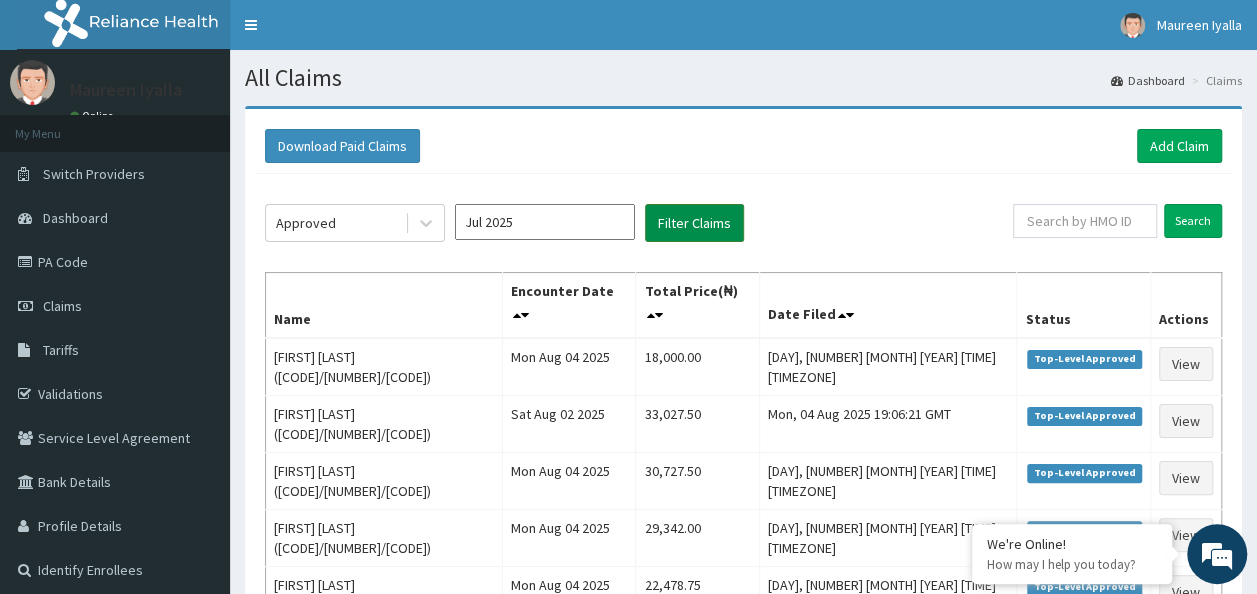 click on "Filter Claims" at bounding box center [694, 223] 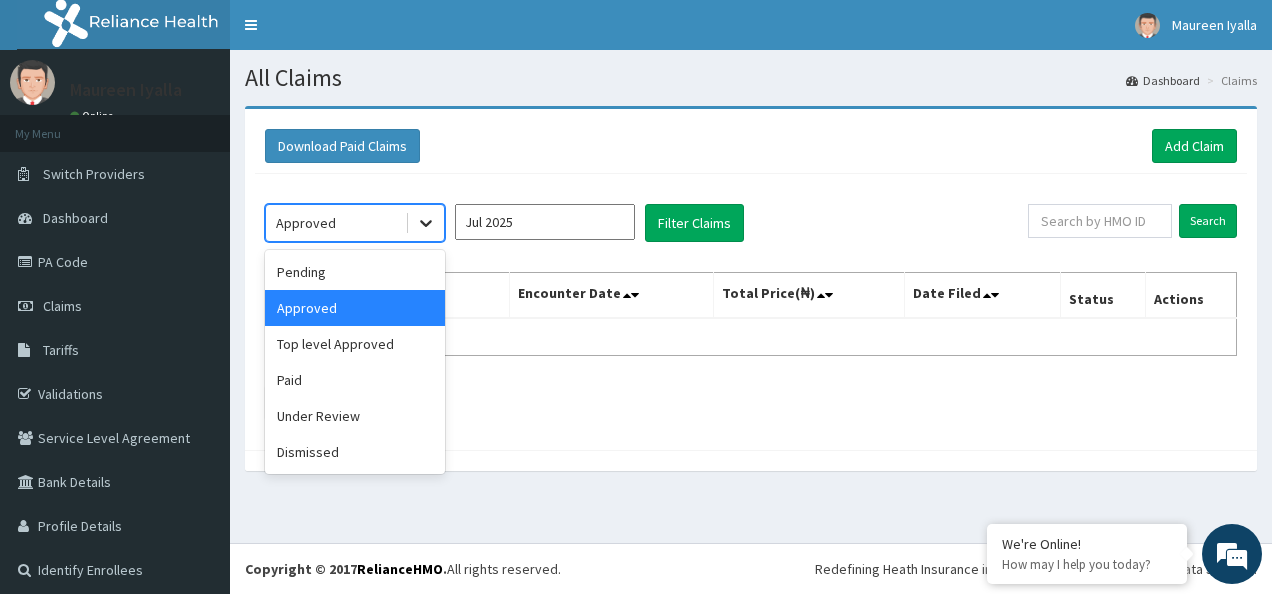 click 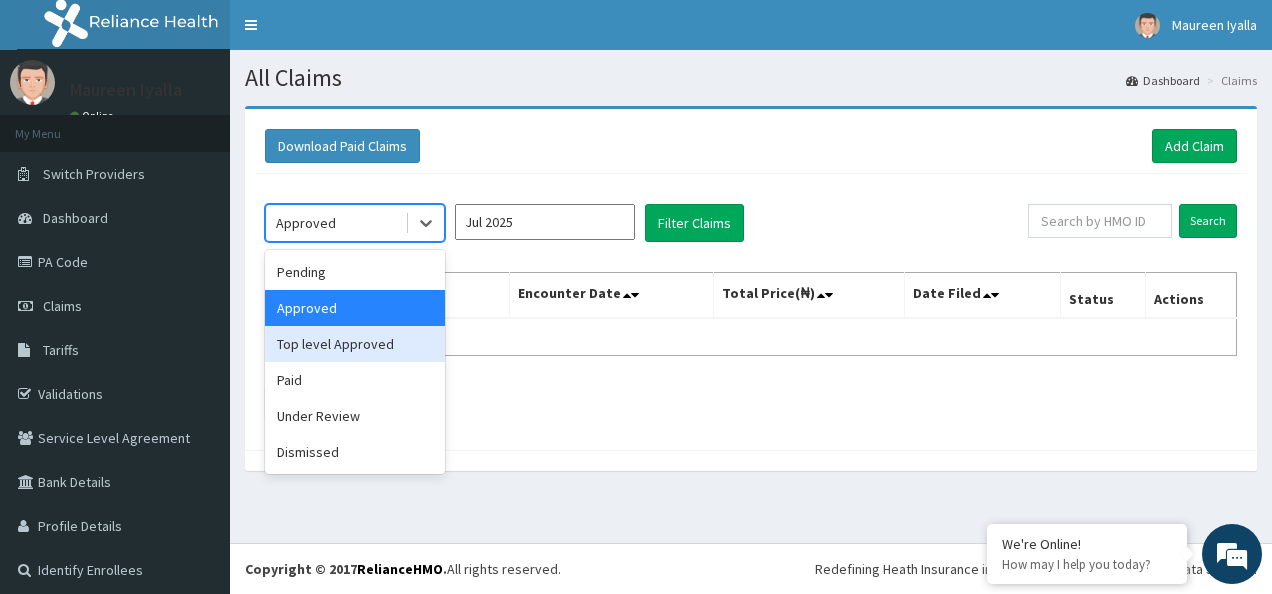 click on "Top level Approved" at bounding box center (355, 344) 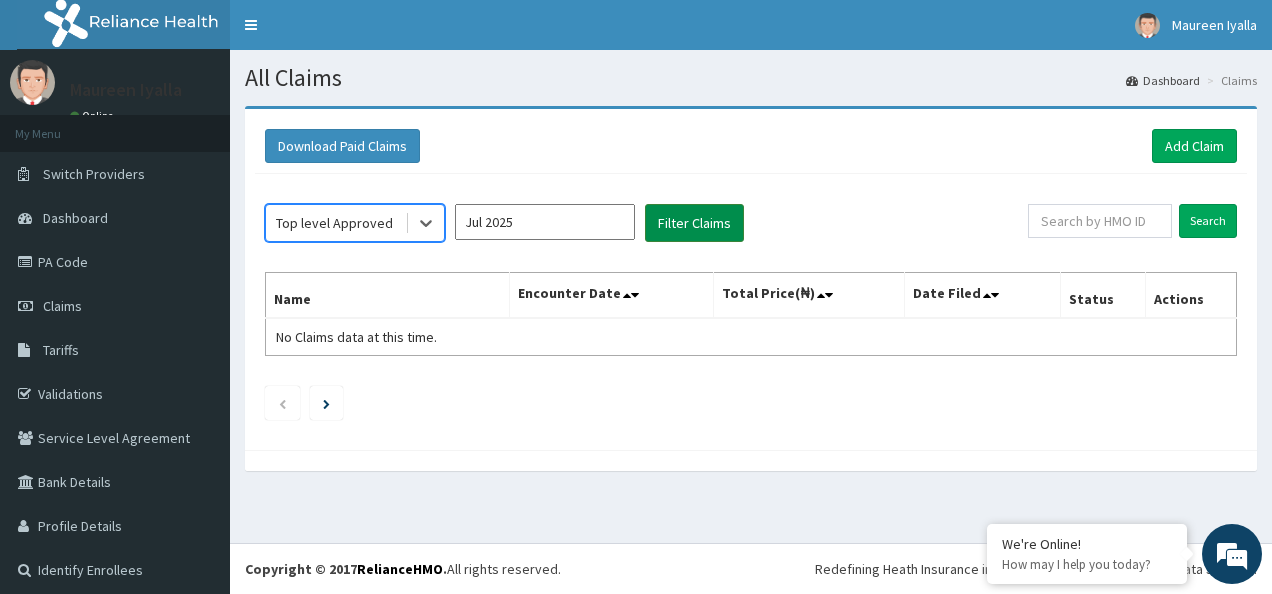 click on "Filter Claims" at bounding box center [694, 223] 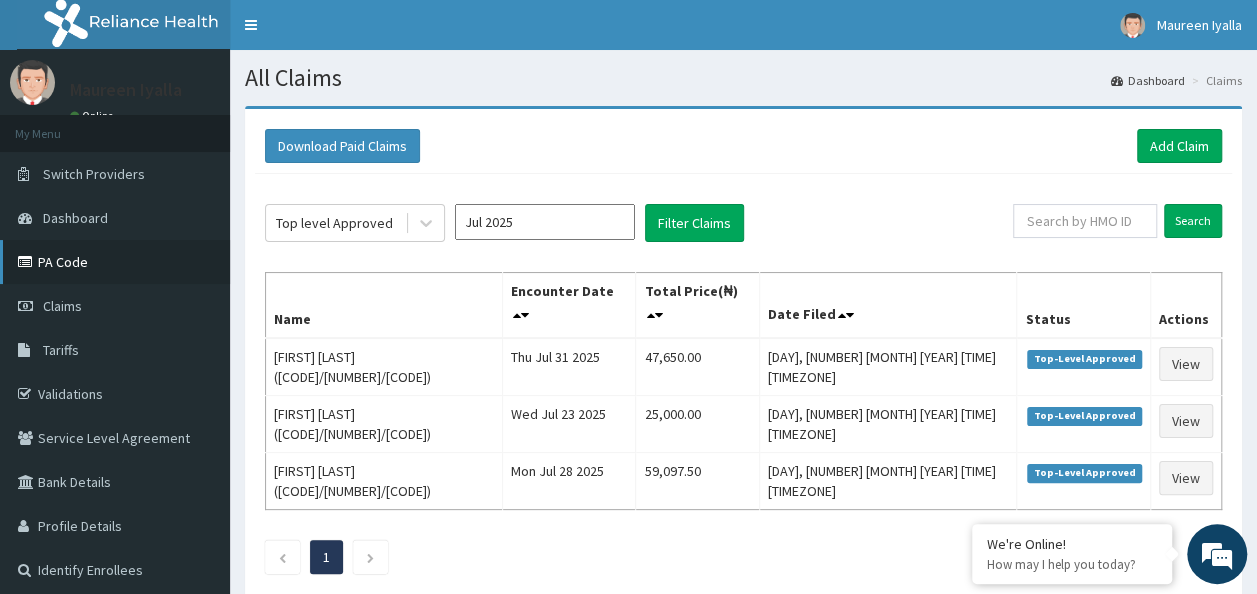 click on "PA Code" at bounding box center (115, 262) 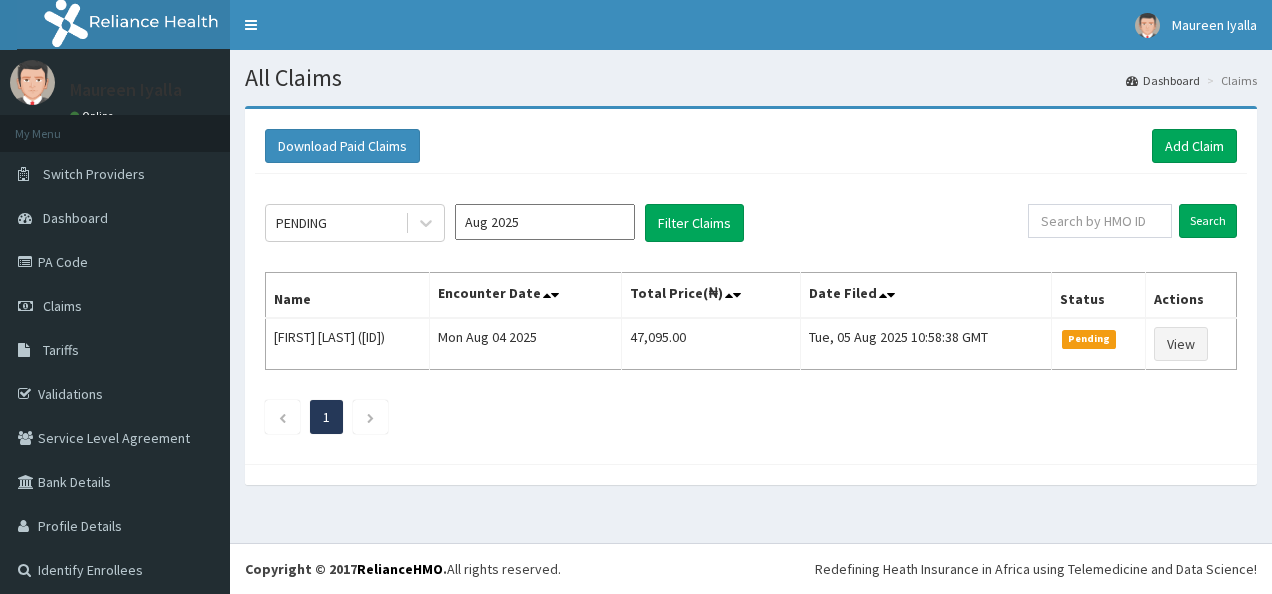 scroll, scrollTop: 0, scrollLeft: 0, axis: both 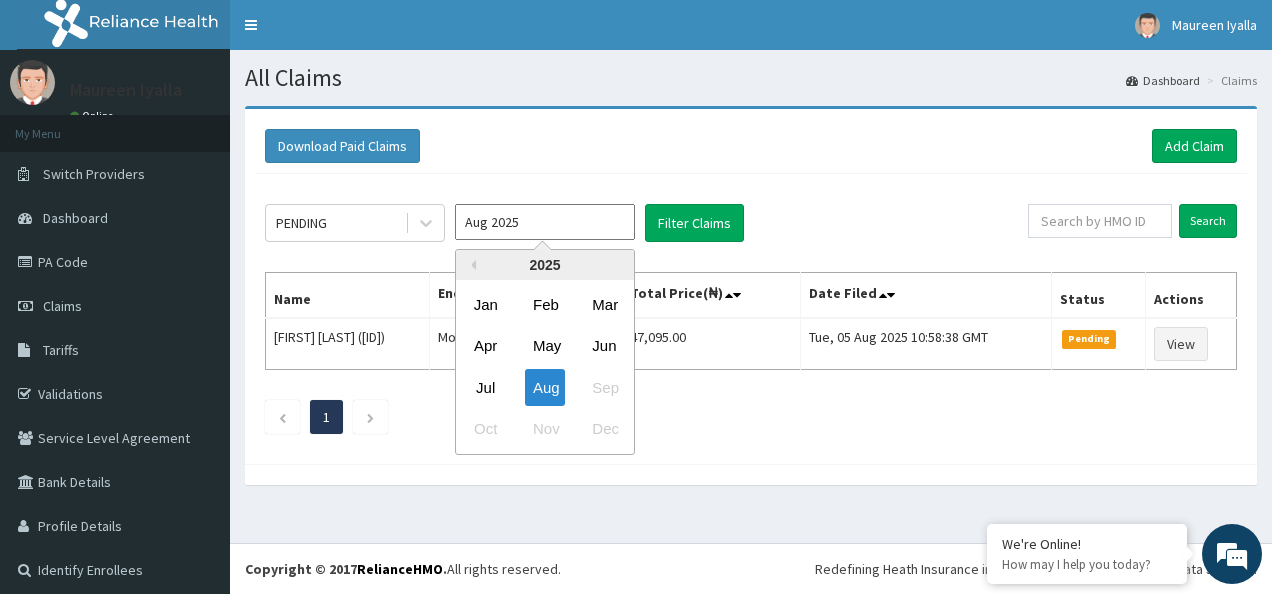 click on "Aug 2025" at bounding box center (545, 222) 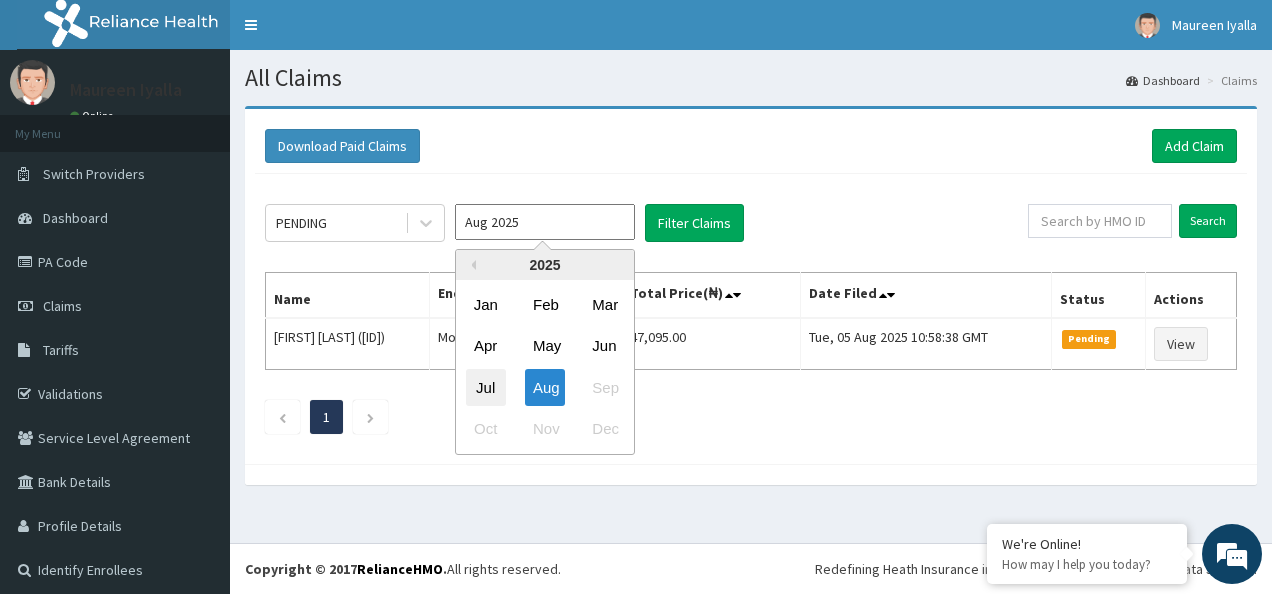 click on "Jul" at bounding box center [486, 387] 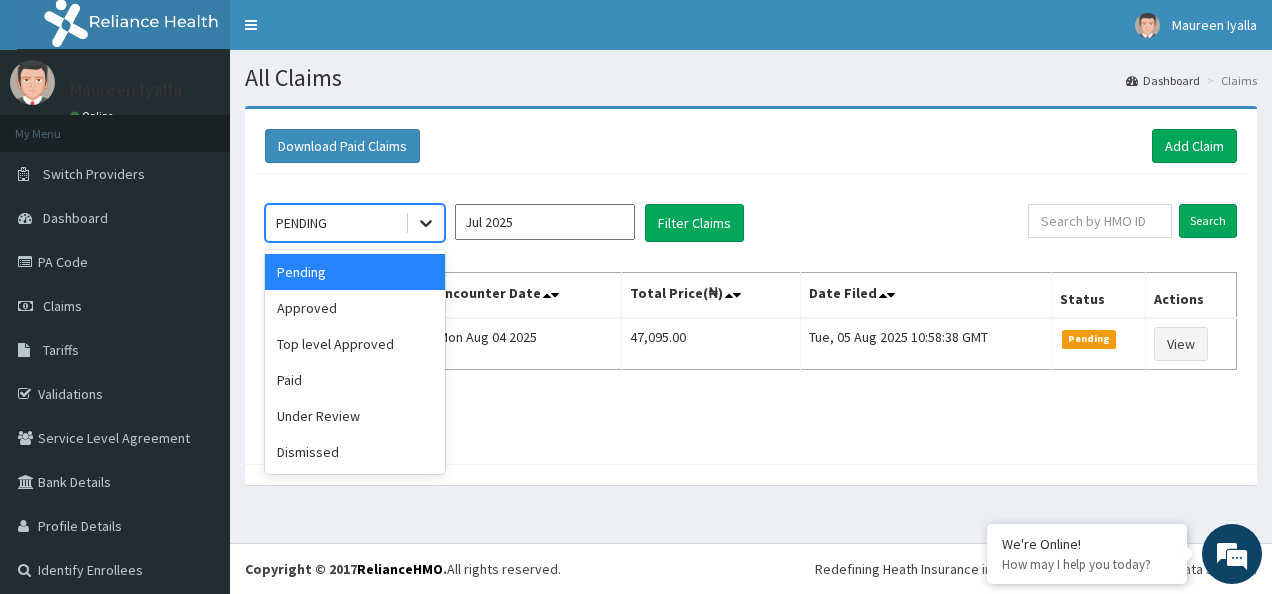 click 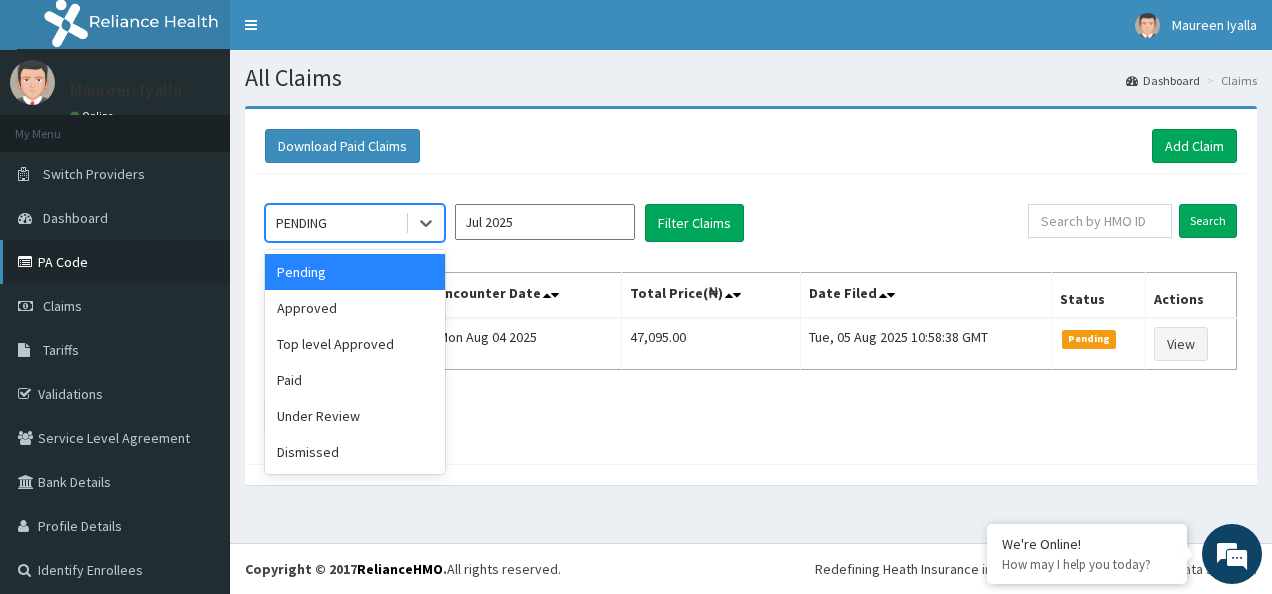 click on "PA Code" at bounding box center [115, 262] 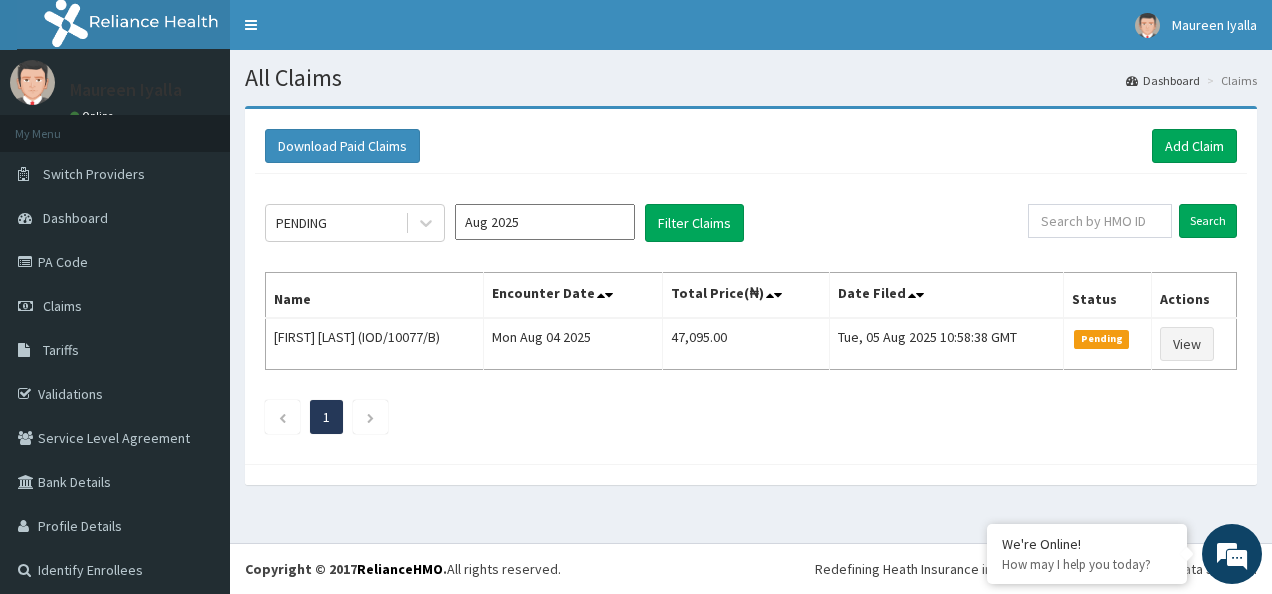 scroll, scrollTop: 0, scrollLeft: 0, axis: both 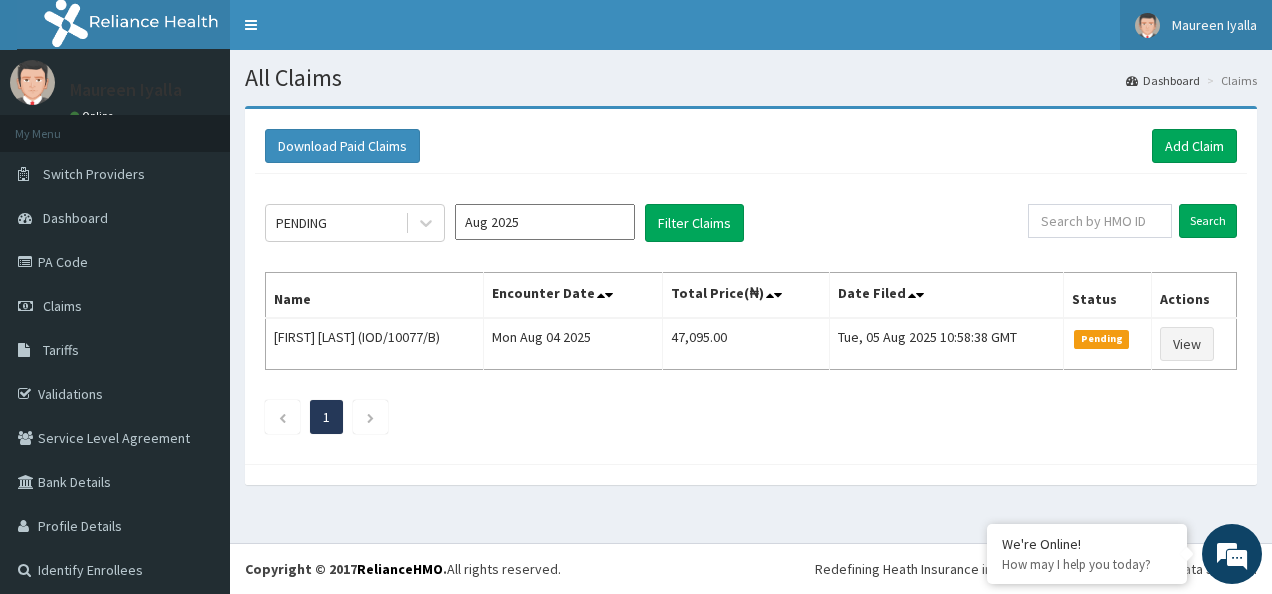 click on "Maureen Iyalla" at bounding box center [1214, 25] 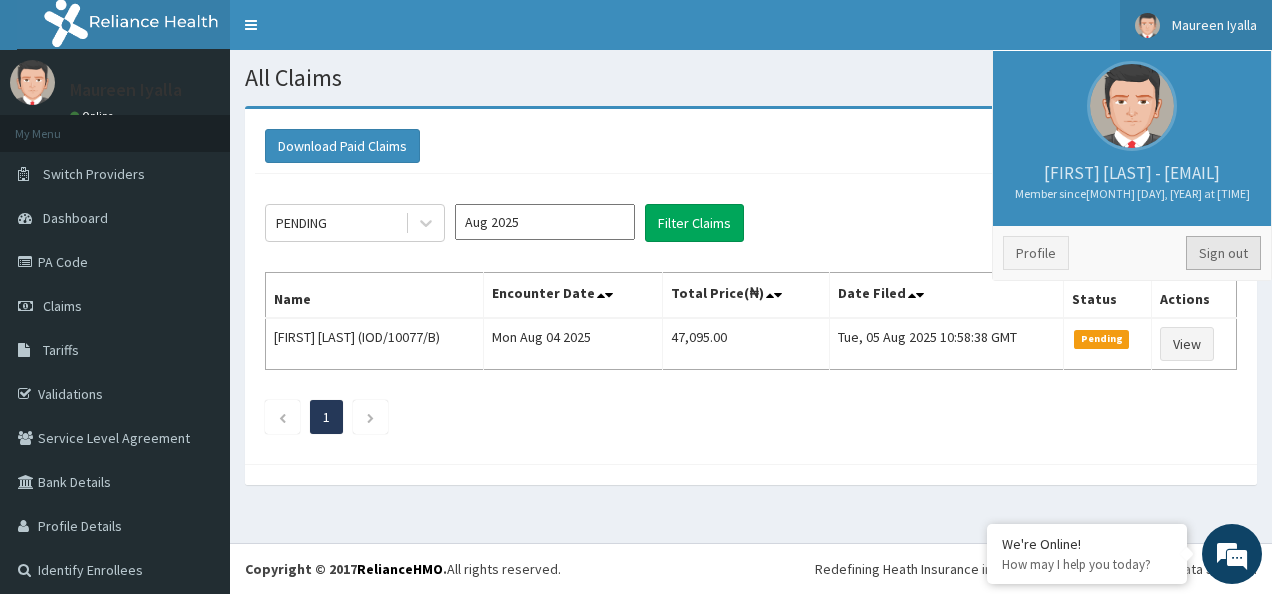 click on "Sign out" at bounding box center [1223, 253] 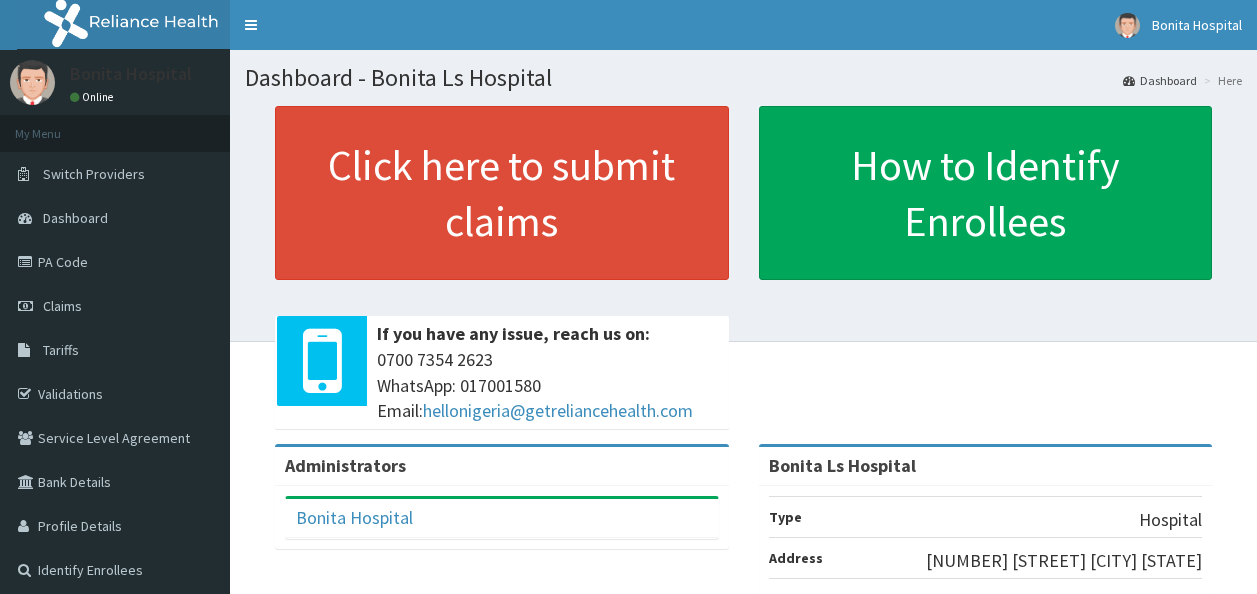 scroll, scrollTop: 0, scrollLeft: 0, axis: both 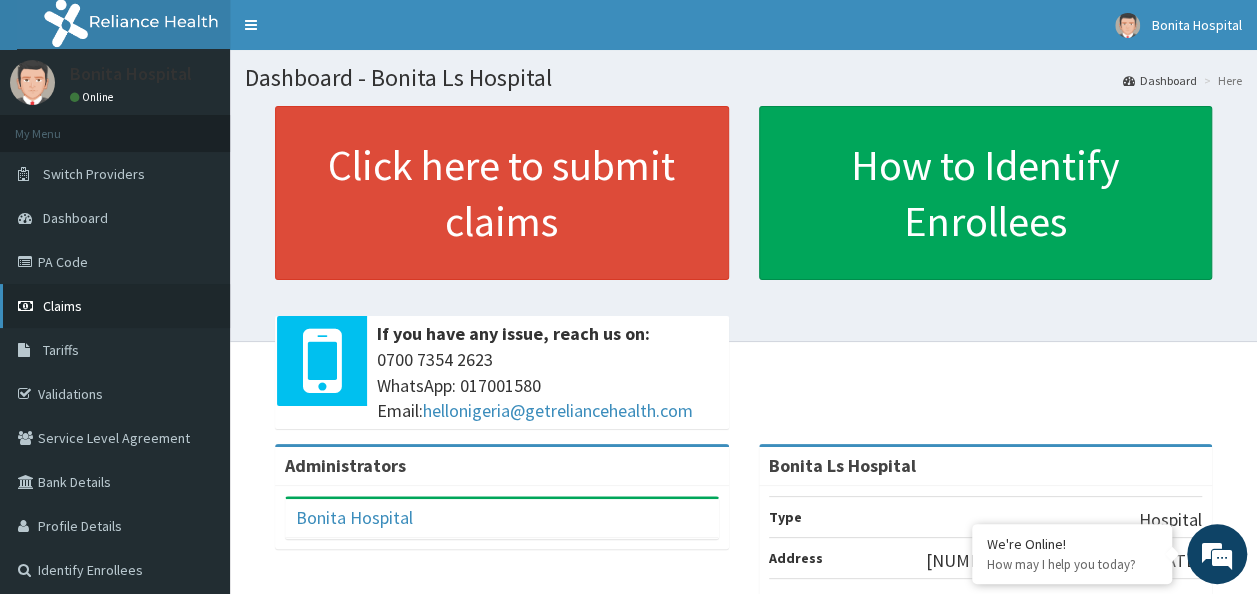 click on "Claims" at bounding box center [115, 306] 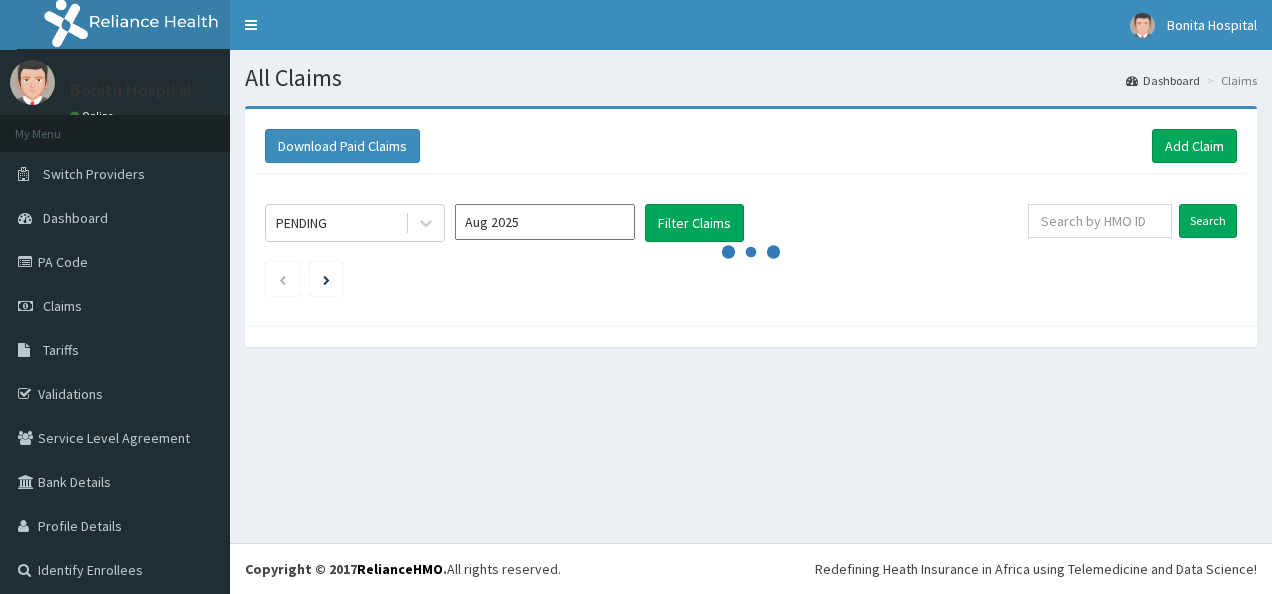 scroll, scrollTop: 0, scrollLeft: 0, axis: both 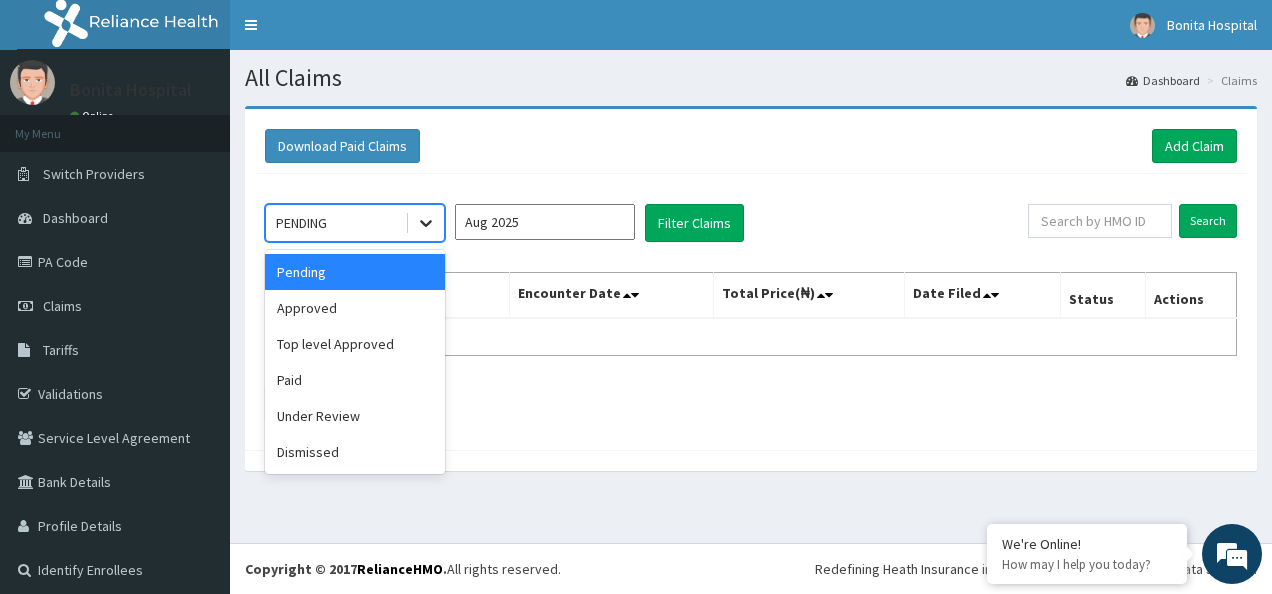 click 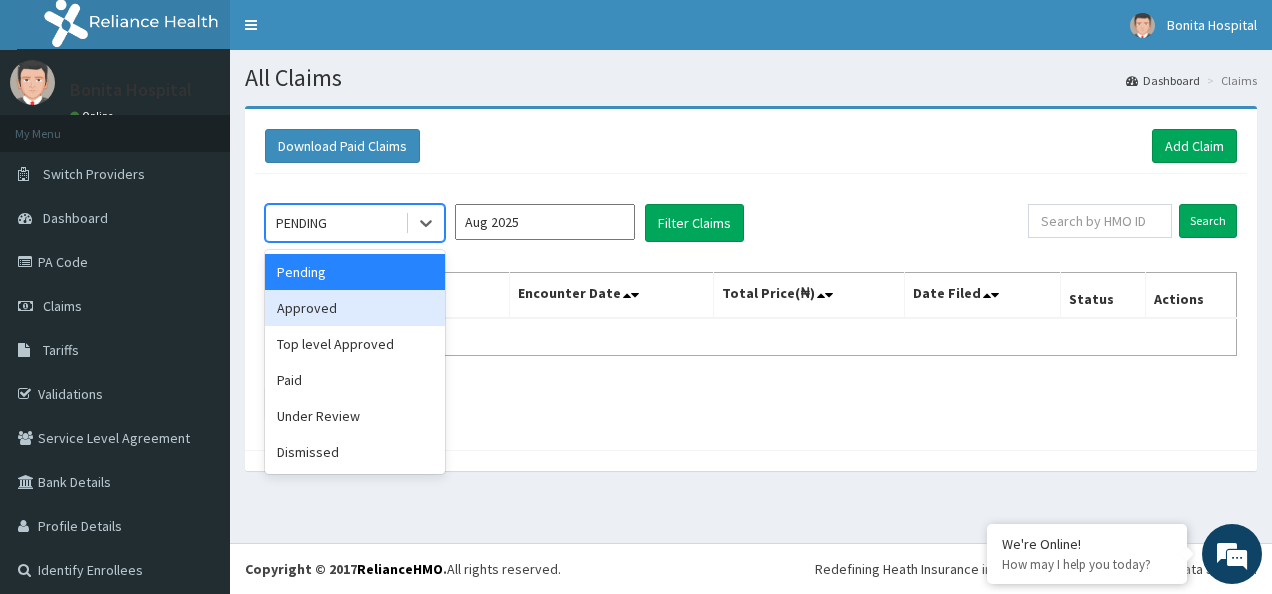 click on "Approved" at bounding box center (355, 308) 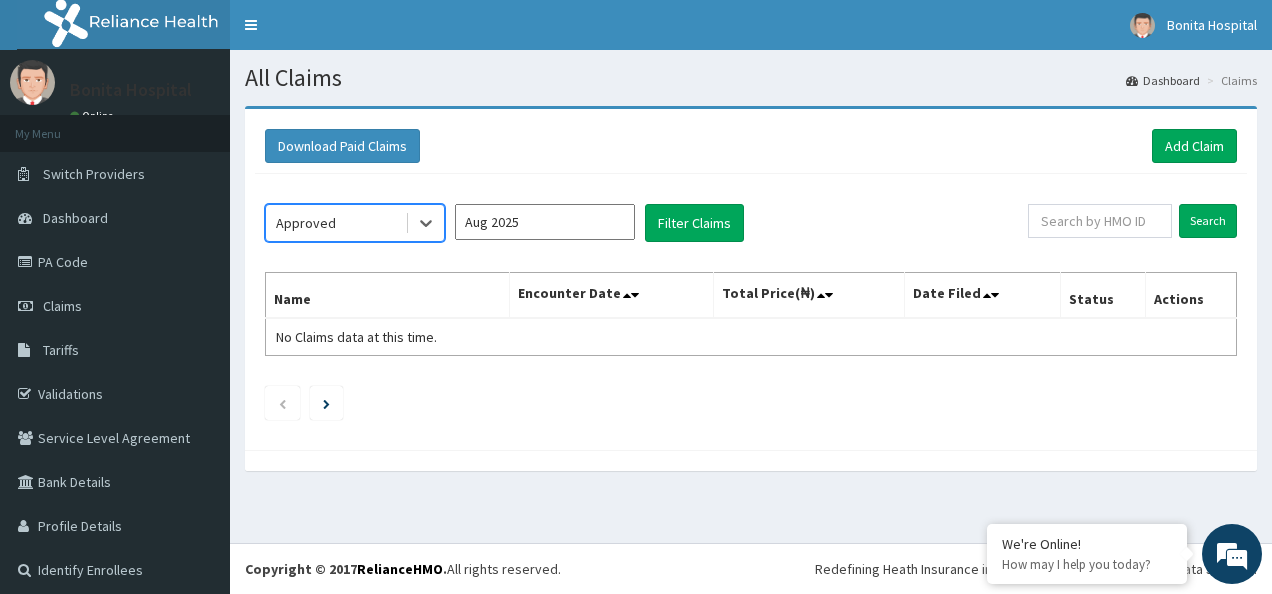 click on "Aug 2025" at bounding box center (545, 222) 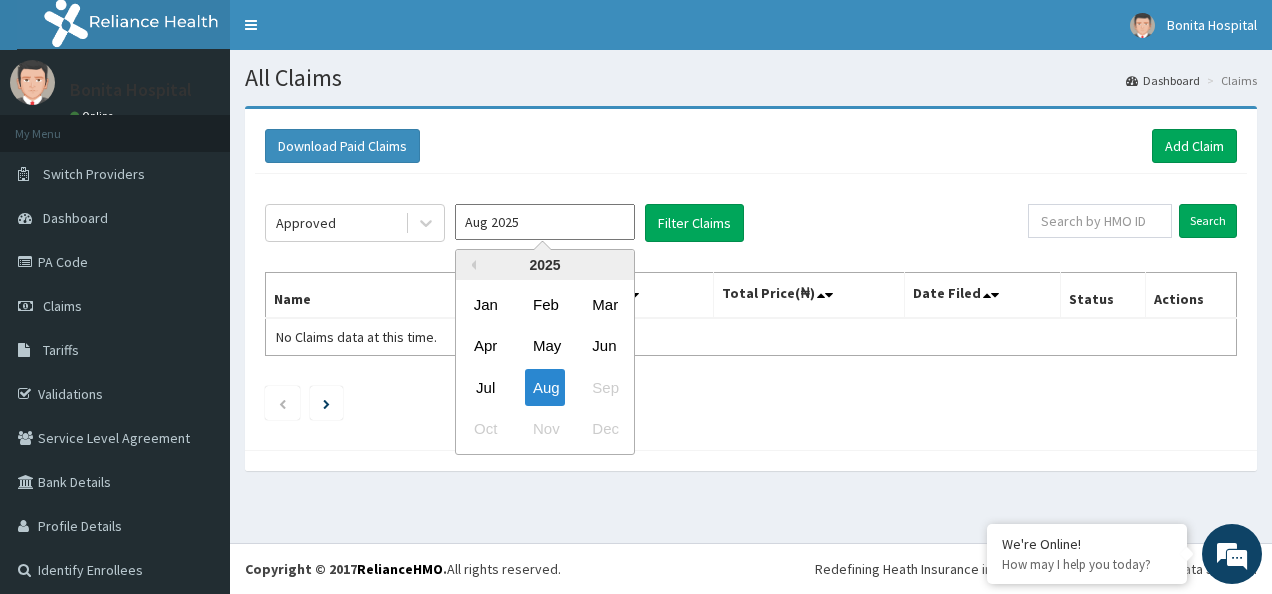 click on "Aug 2025" at bounding box center [545, 222] 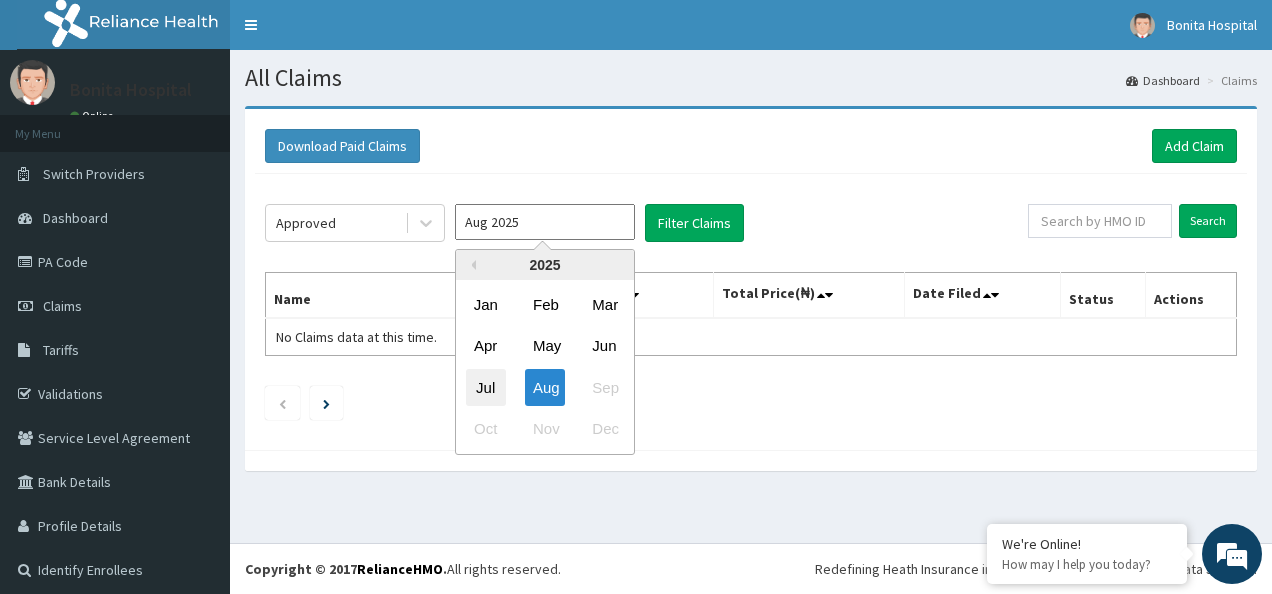 click on "Jul" at bounding box center [486, 387] 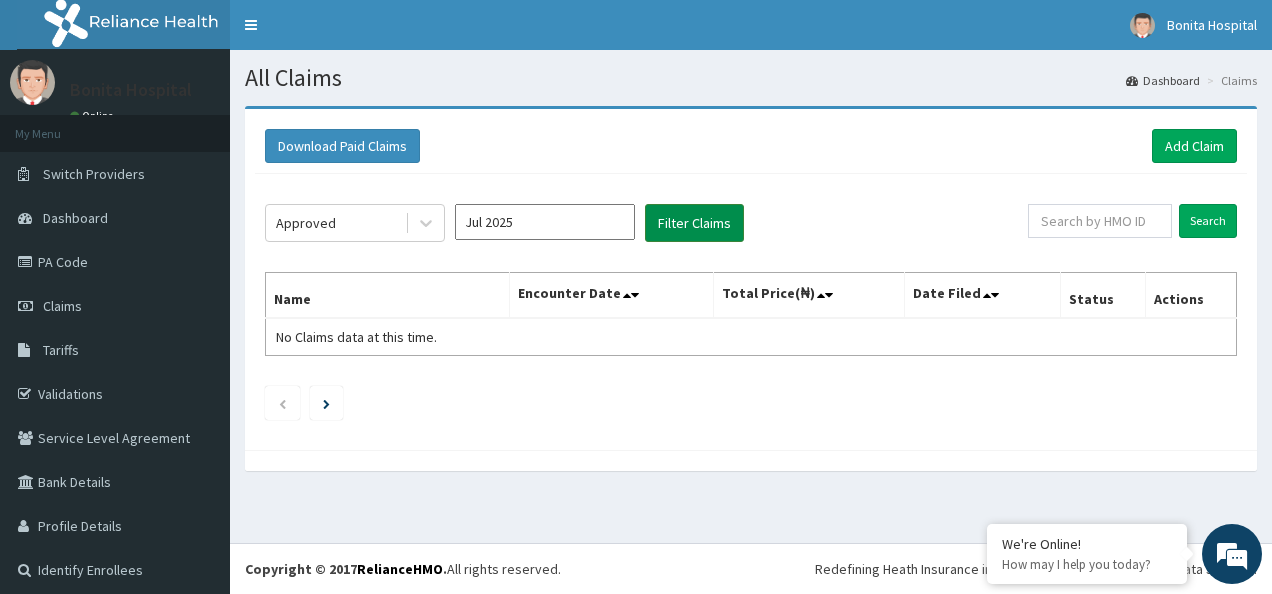 click on "Filter Claims" at bounding box center (694, 223) 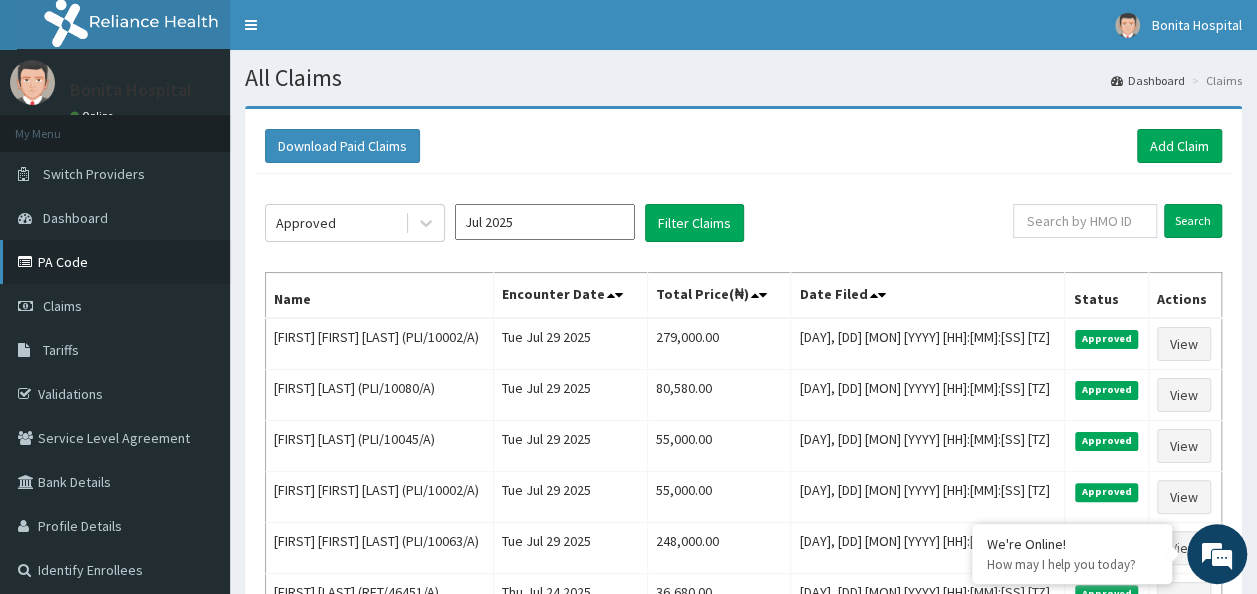 click on "PA Code" at bounding box center [115, 262] 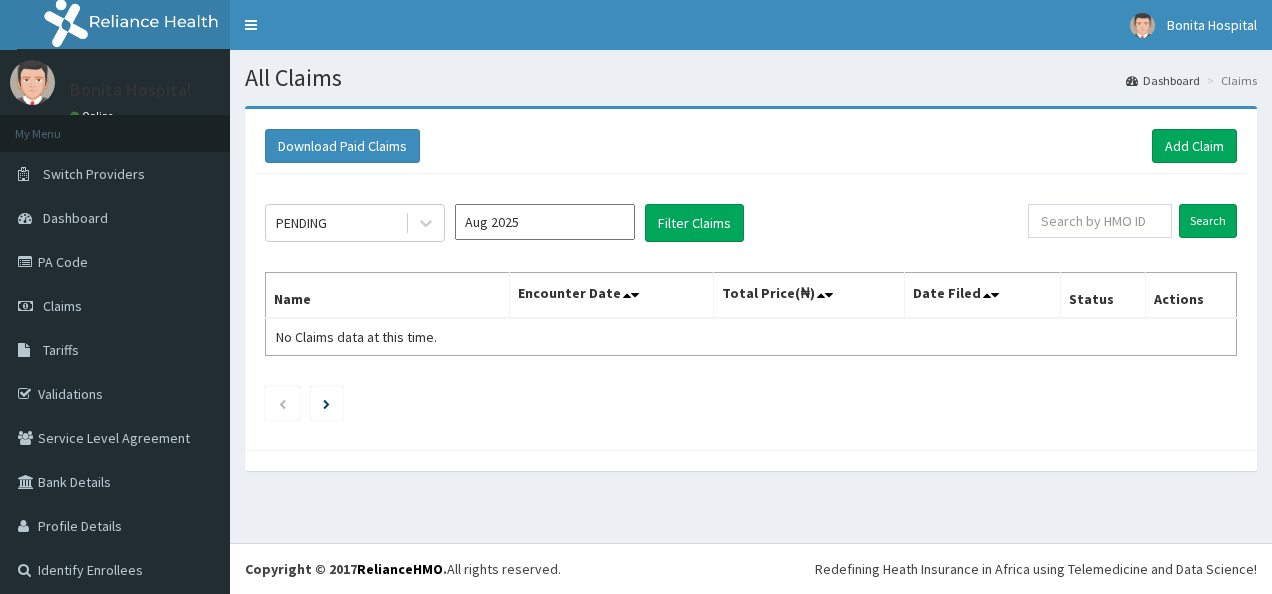 scroll, scrollTop: 0, scrollLeft: 0, axis: both 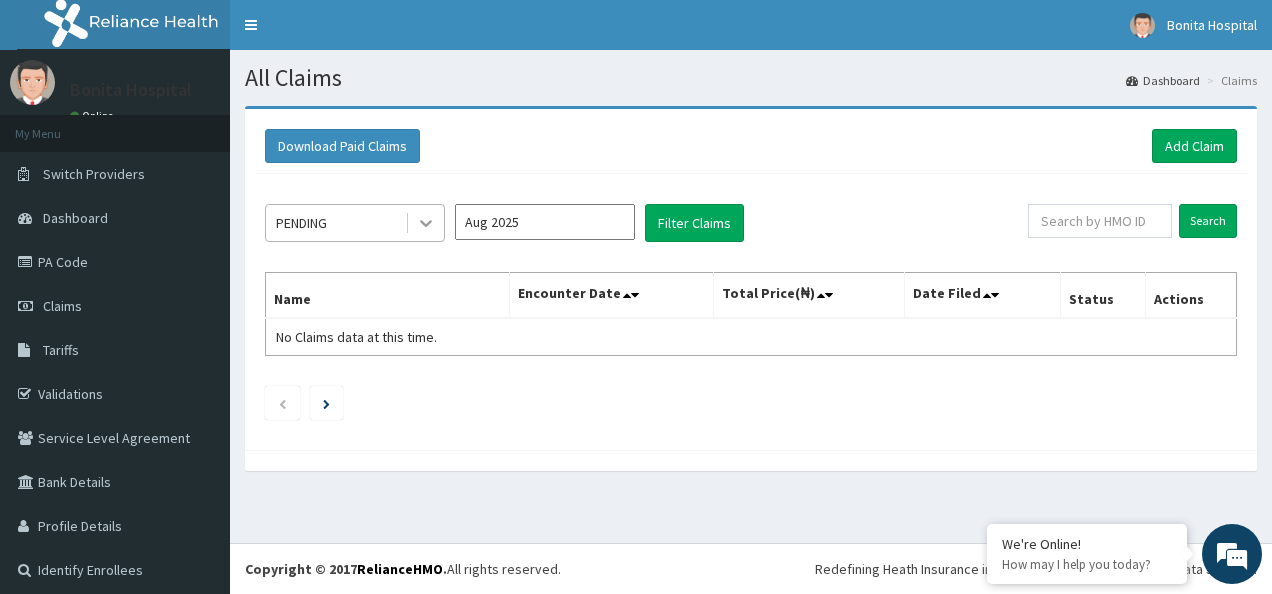 click at bounding box center [426, 223] 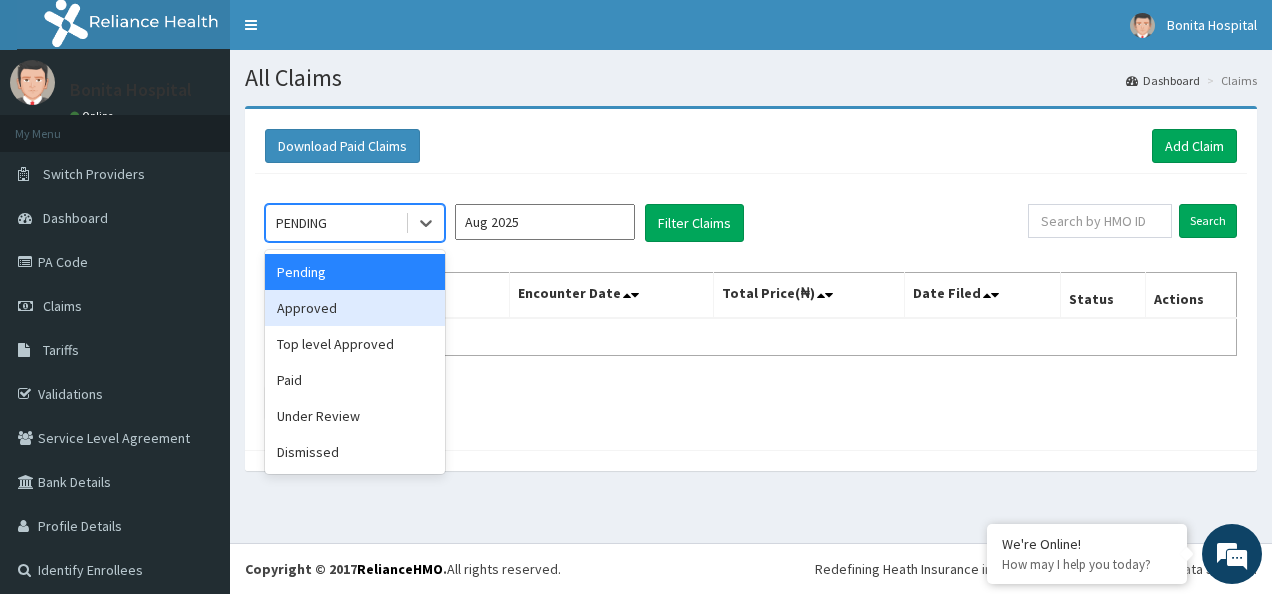 click on "Approved" at bounding box center (355, 308) 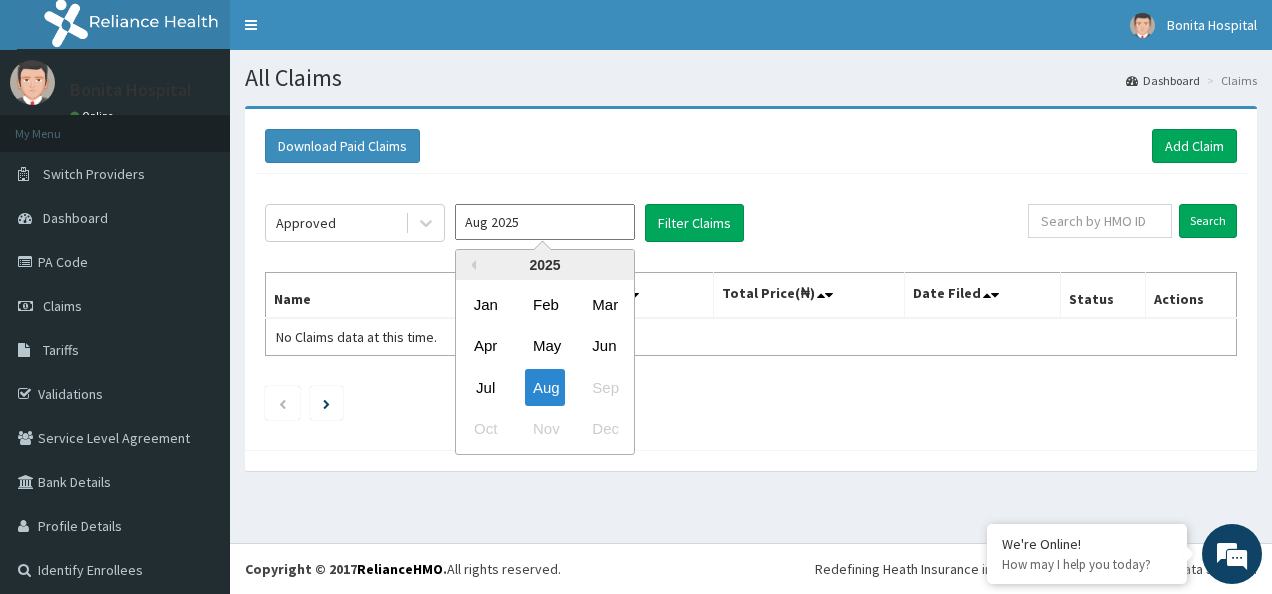 click on "Aug 2025" at bounding box center (545, 222) 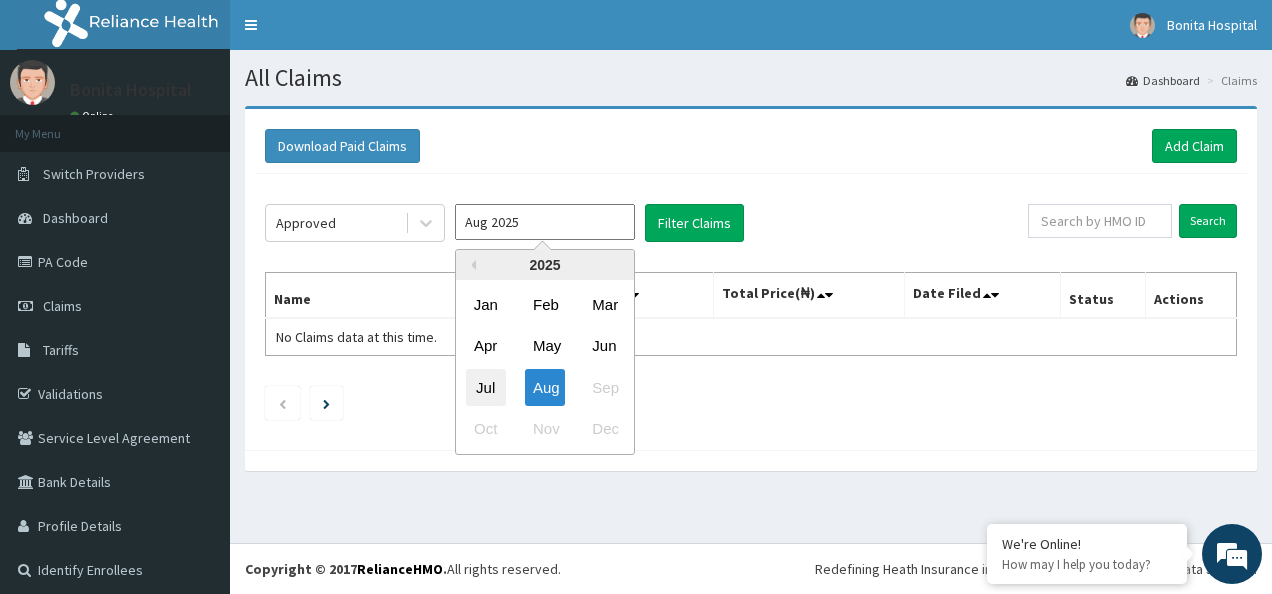 click on "Jul" at bounding box center [486, 387] 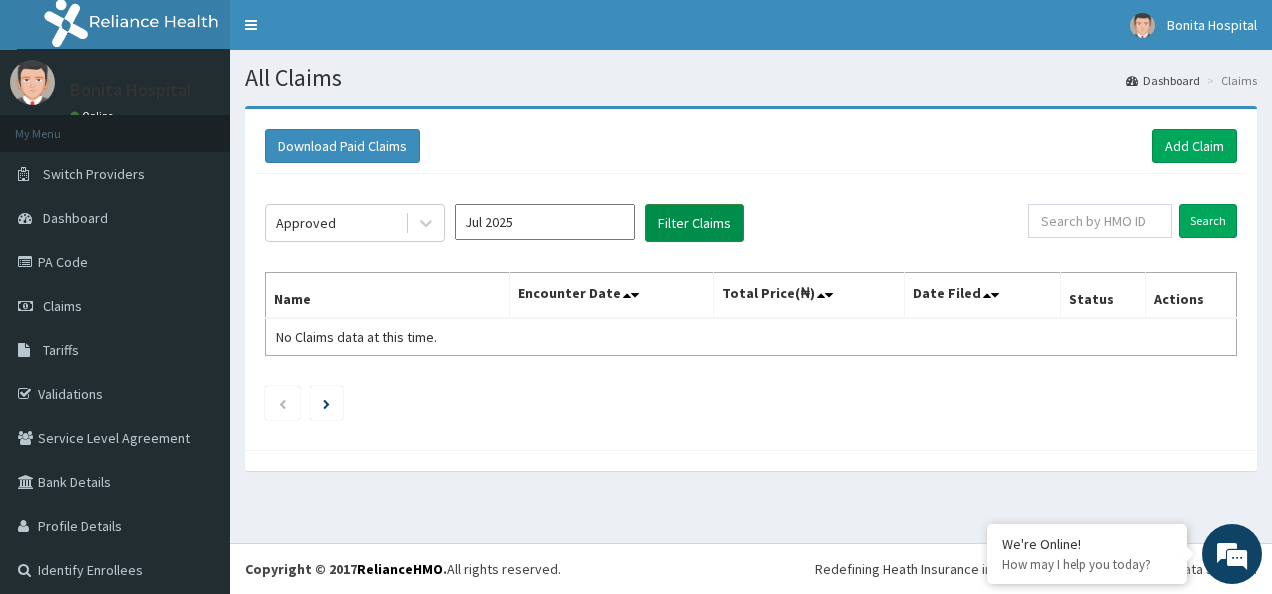 click on "Filter Claims" at bounding box center (694, 223) 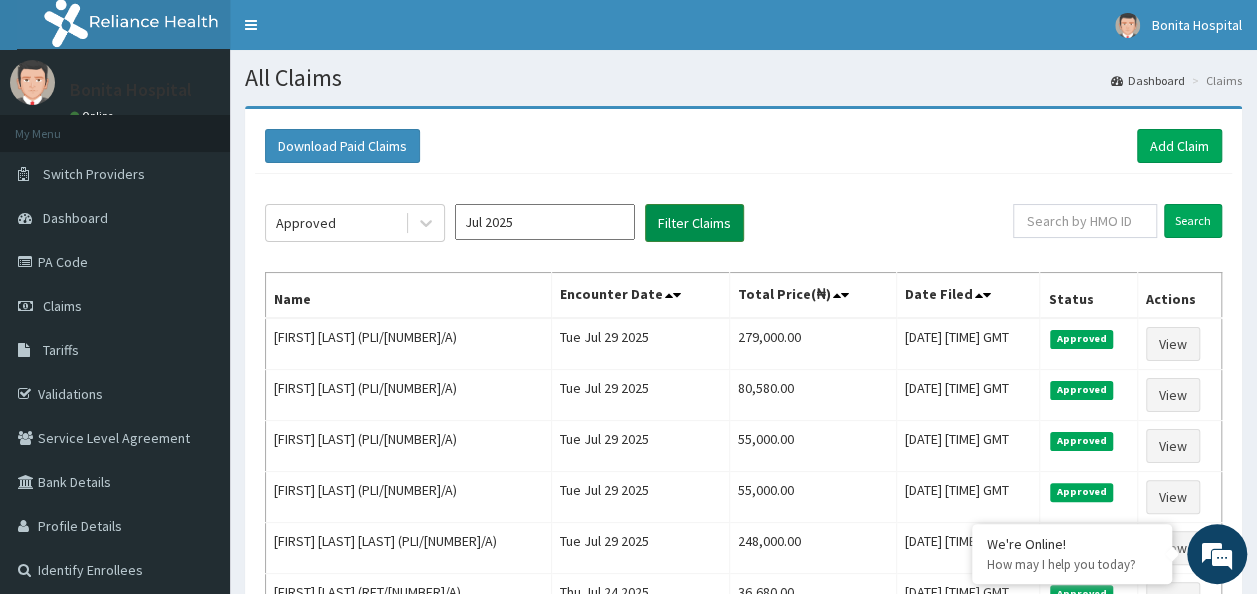 scroll, scrollTop: 0, scrollLeft: 0, axis: both 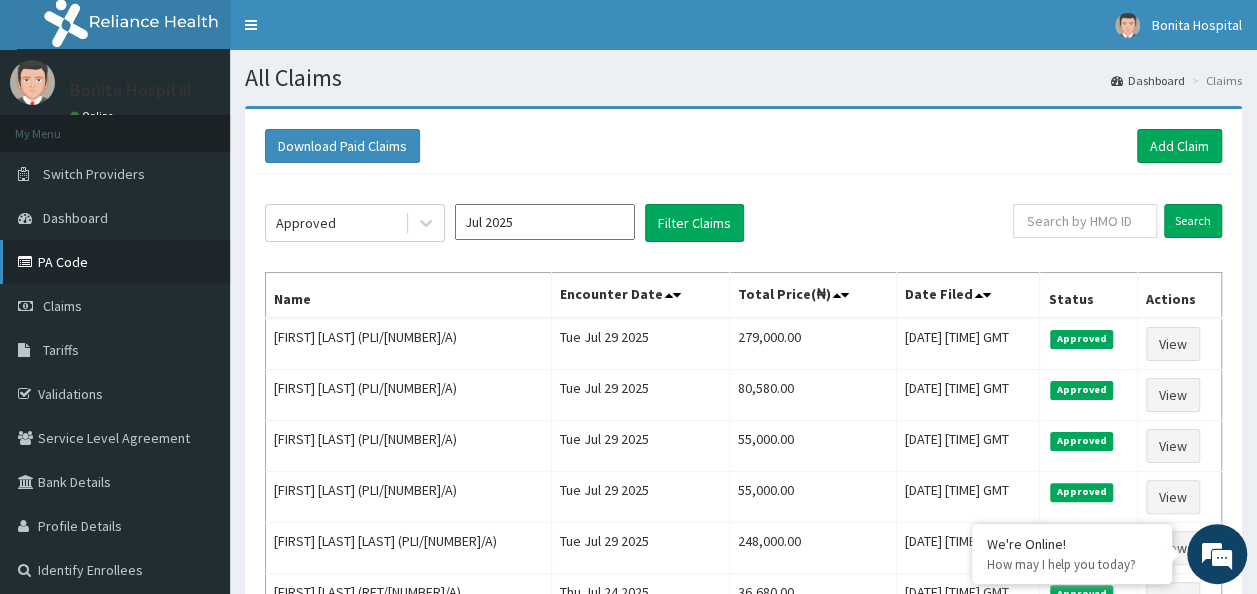 click on "PA Code" at bounding box center [115, 262] 